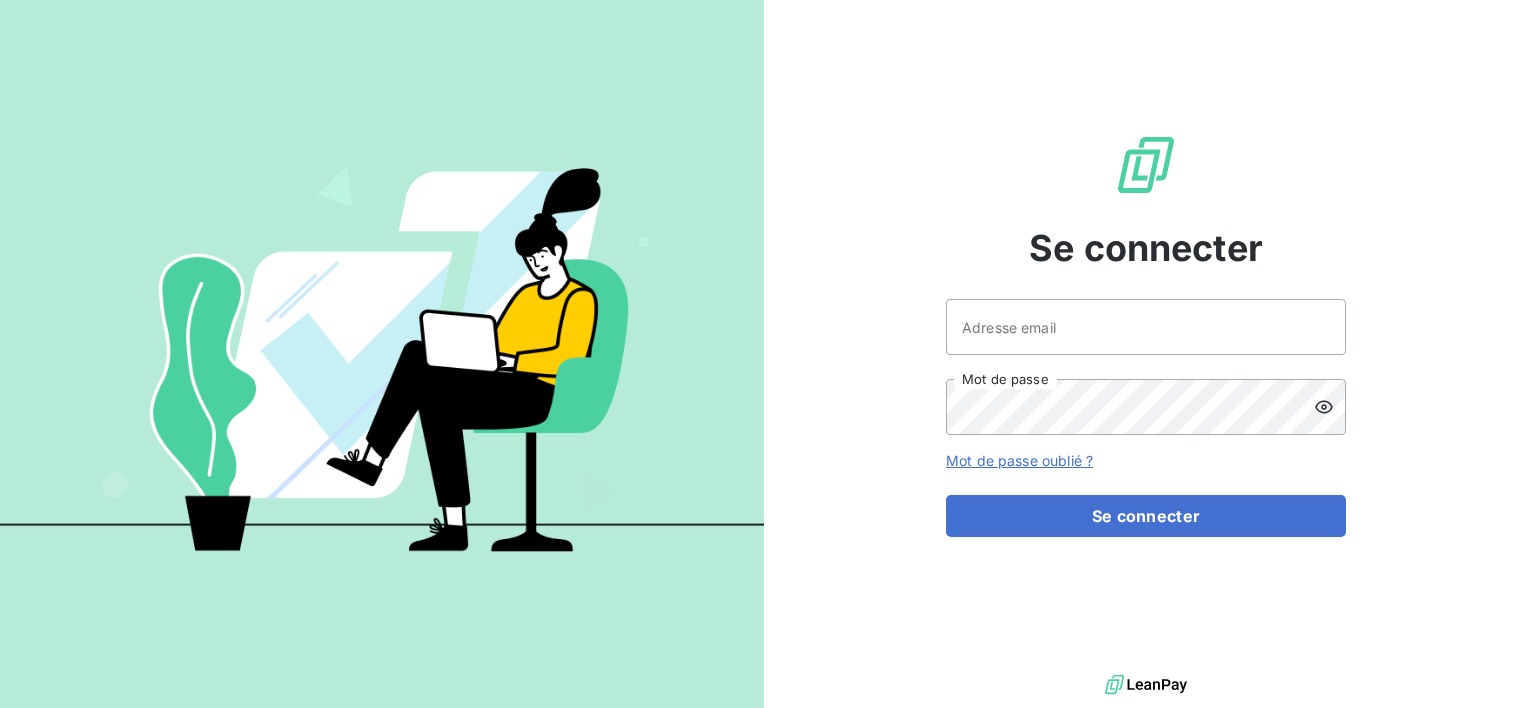 scroll, scrollTop: 0, scrollLeft: 0, axis: both 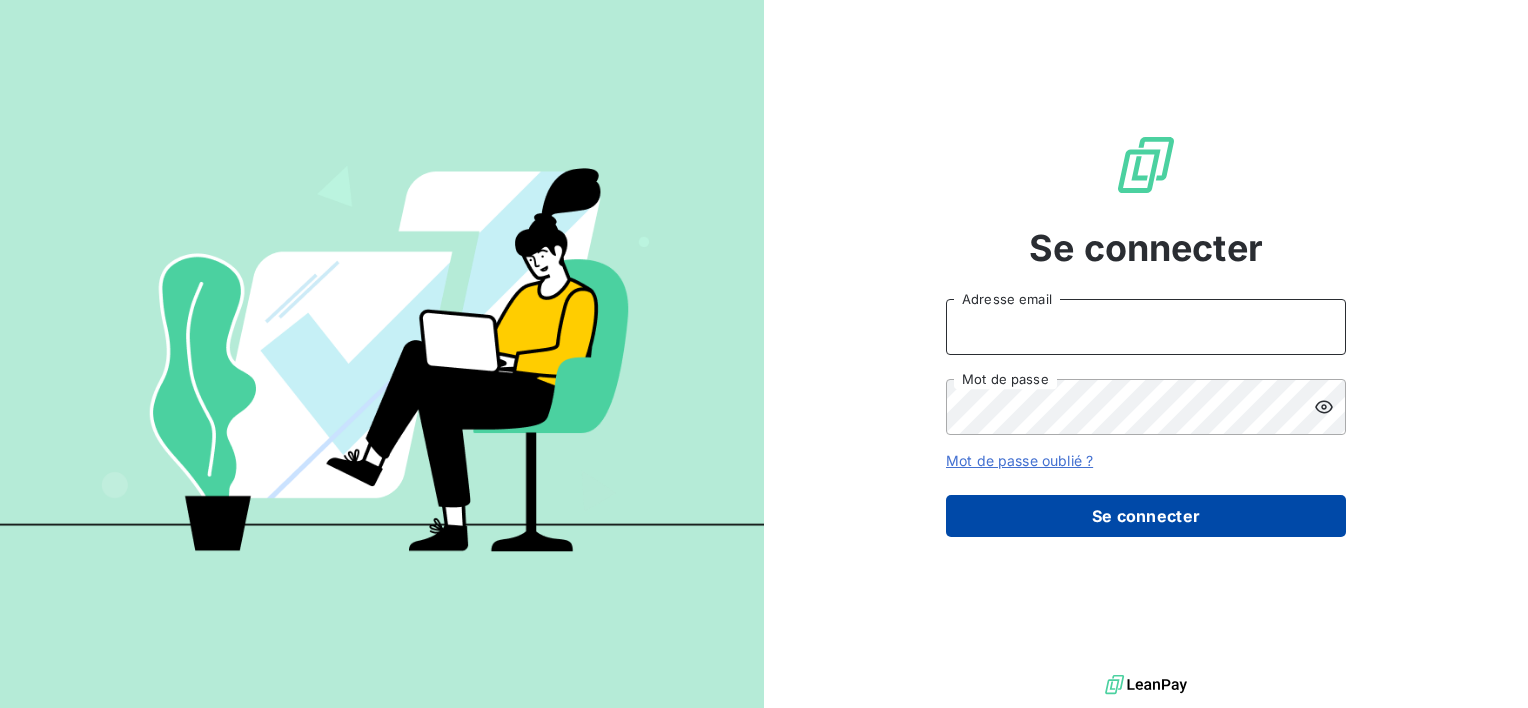 type on "[USERNAME]@example.com" 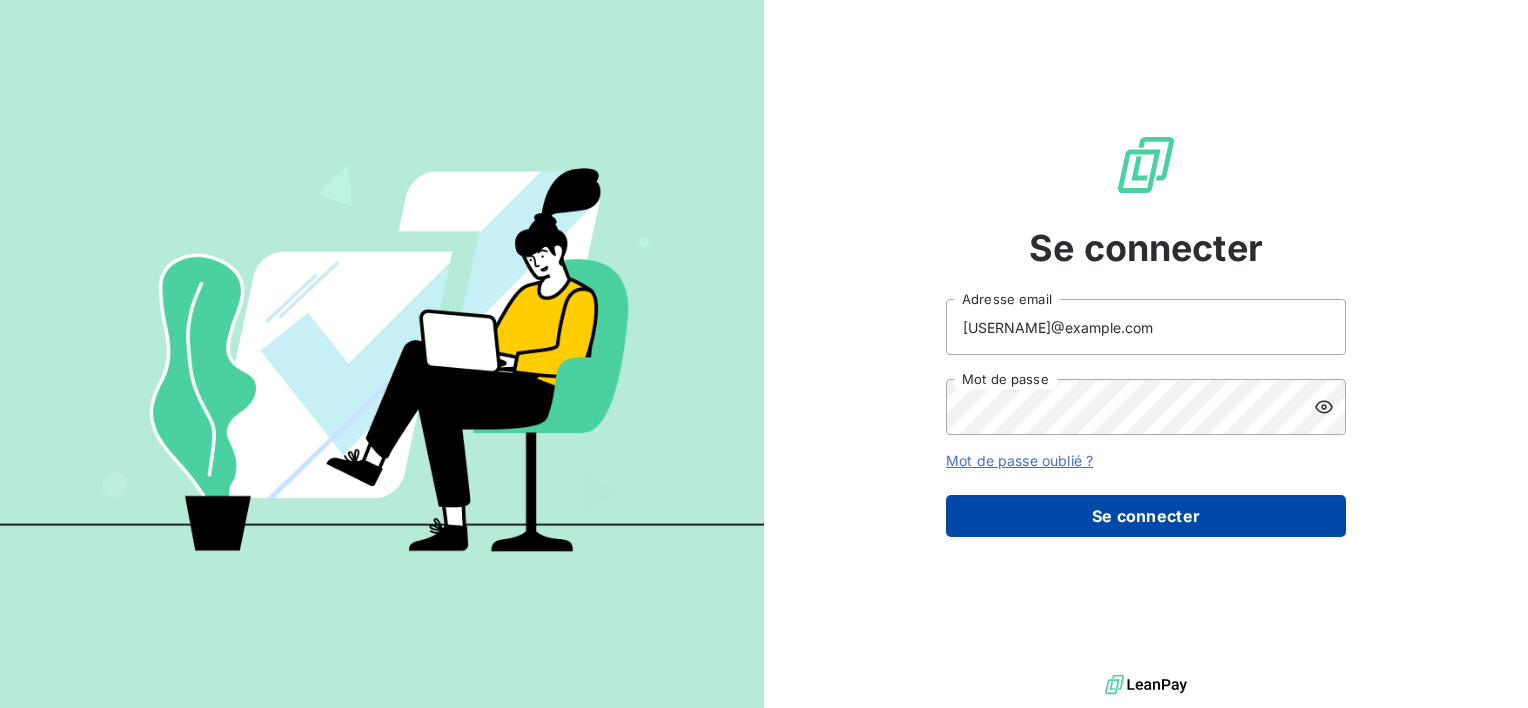 click on "Se connecter" at bounding box center (1146, 516) 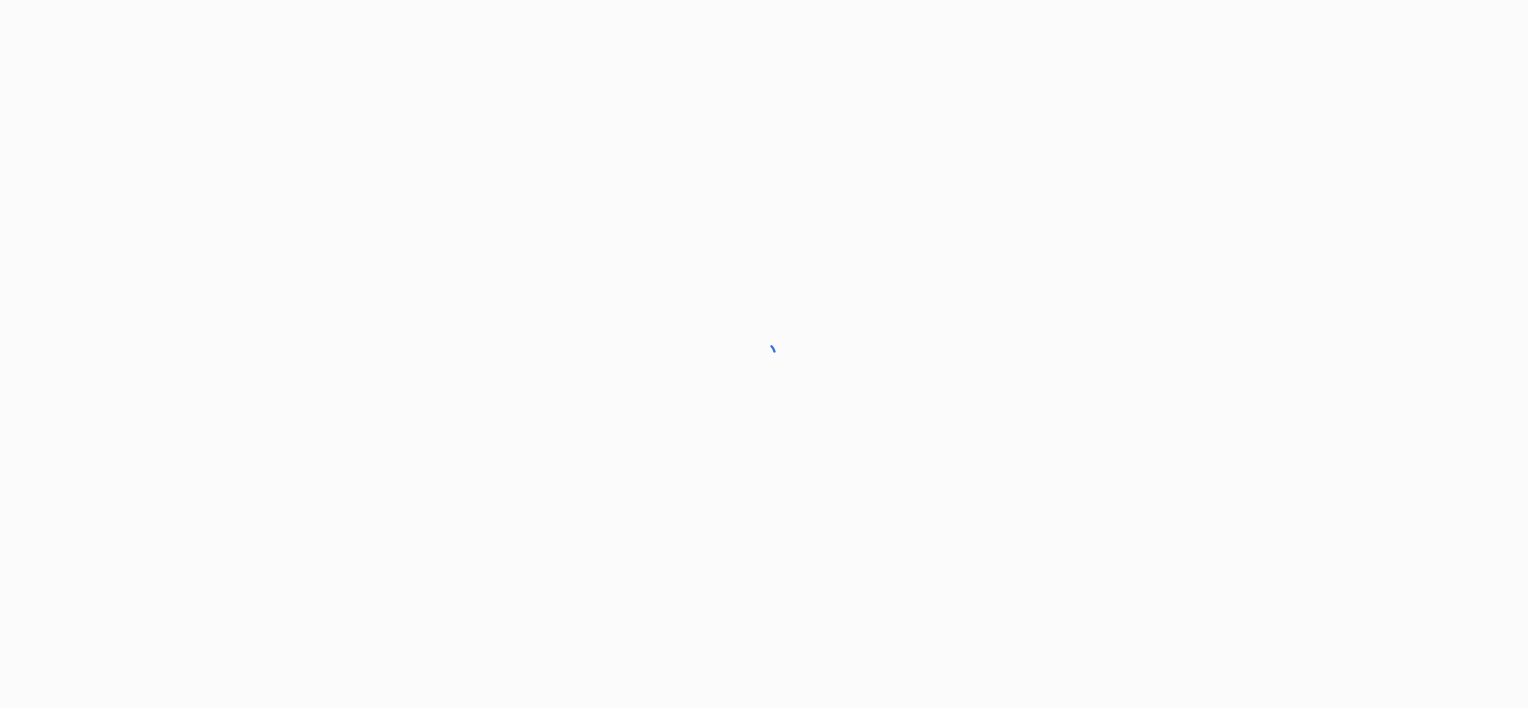 scroll, scrollTop: 0, scrollLeft: 0, axis: both 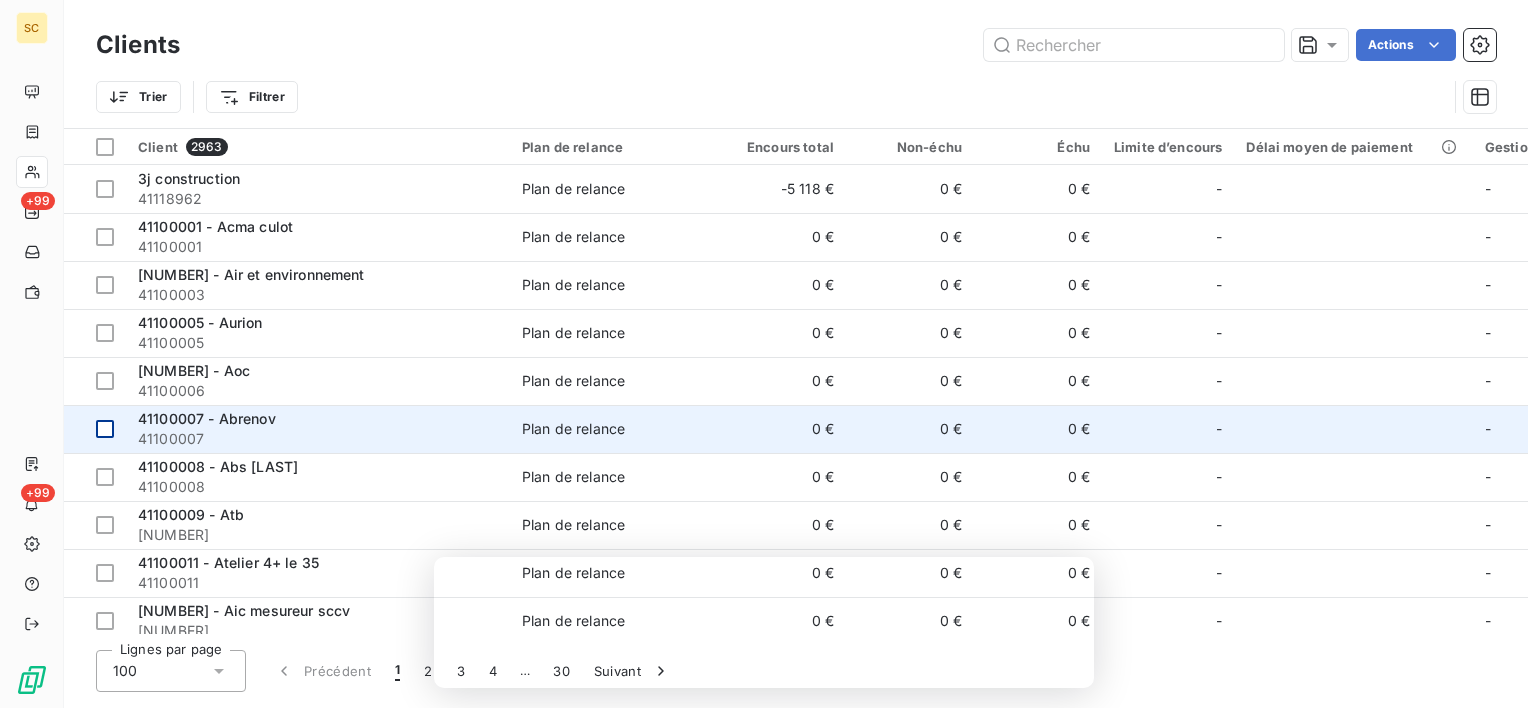 click at bounding box center (95, 429) 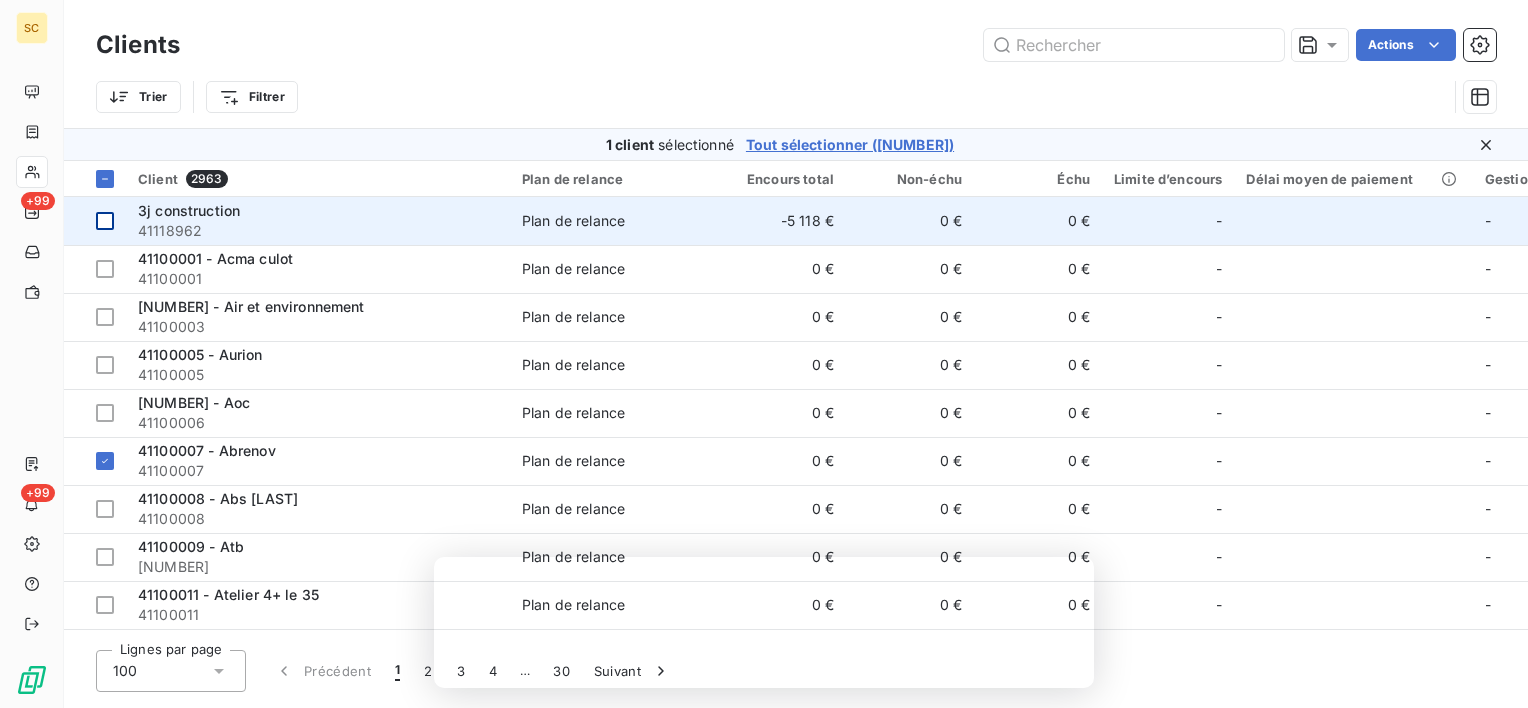 click at bounding box center (95, 221) 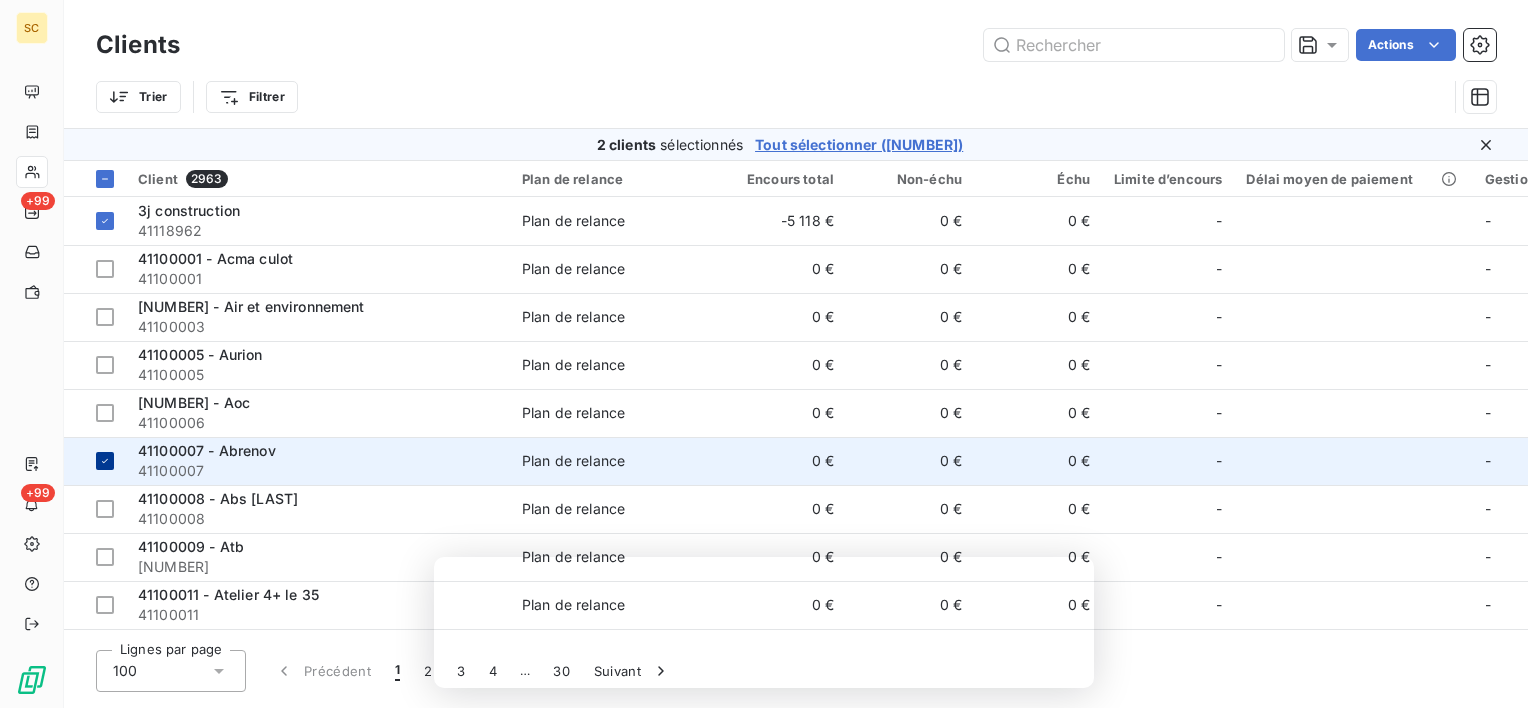 click at bounding box center [95, 461] 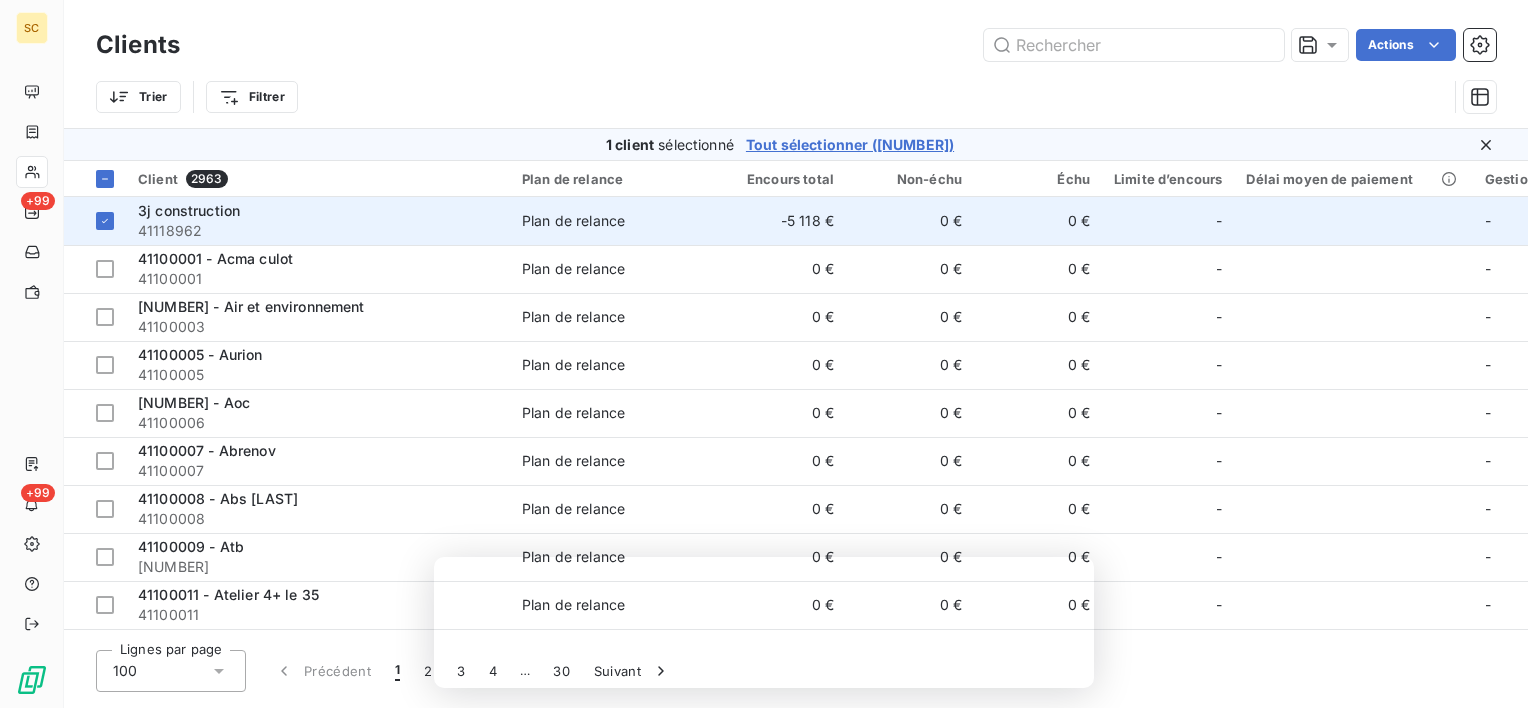 click on "3j construction" at bounding box center (318, 211) 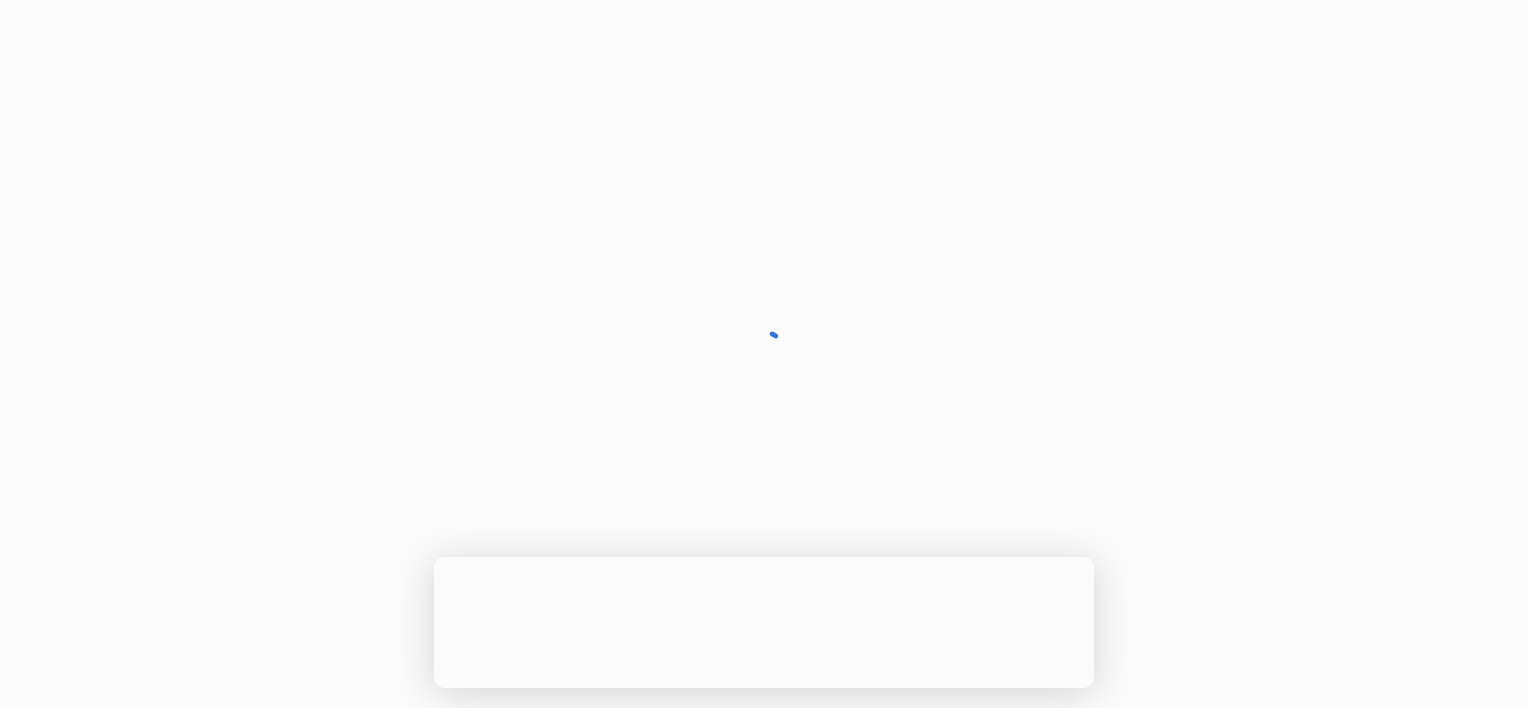 click at bounding box center [764, 354] 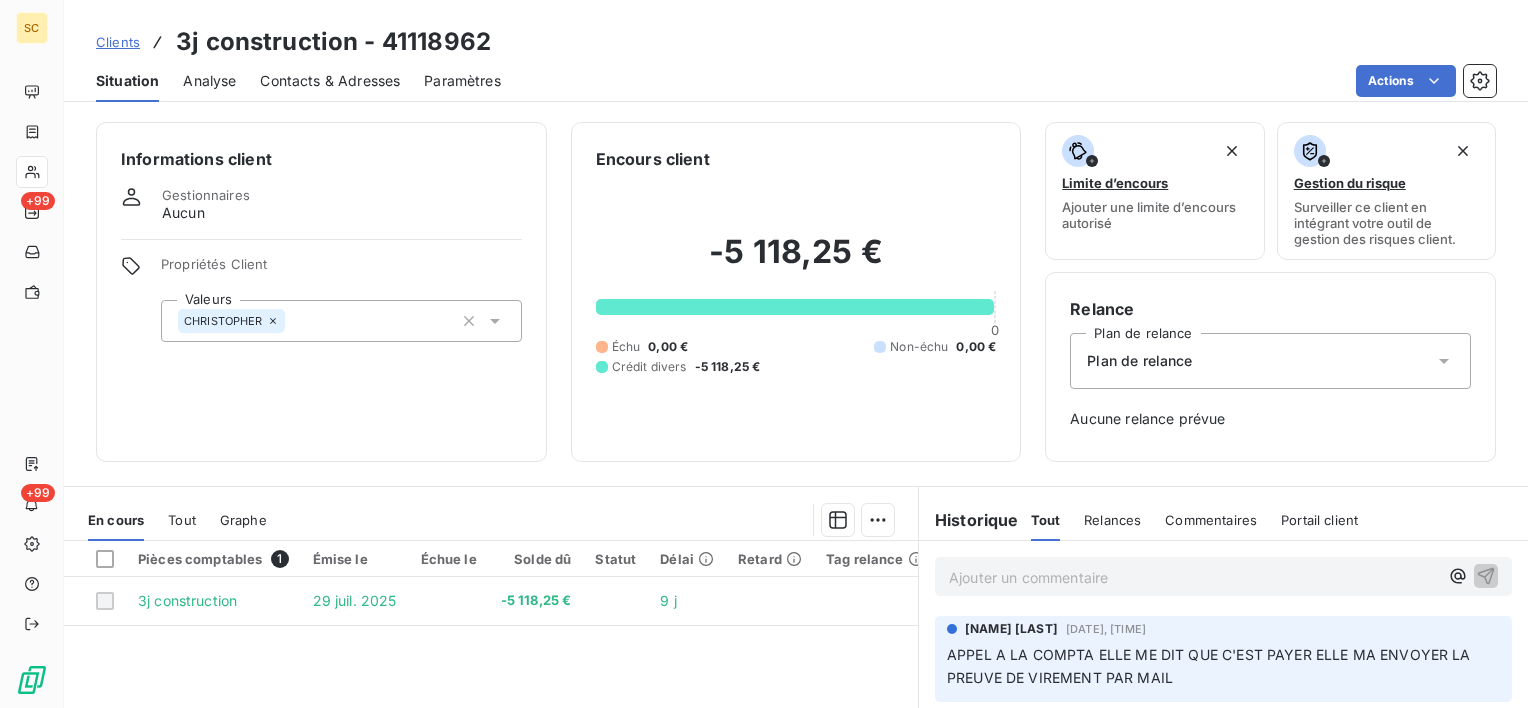 click 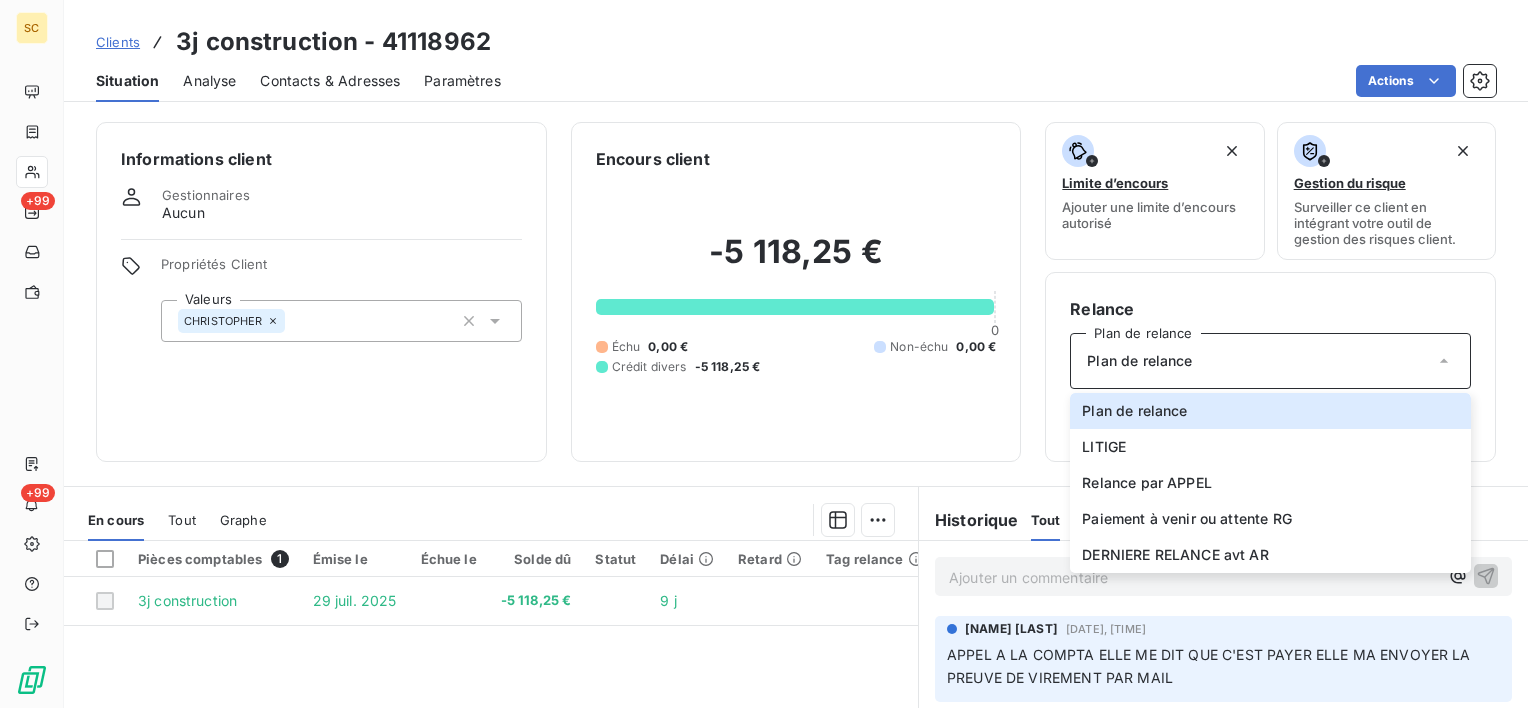 click on "Informations client Gestionnaires Aucun Propriétés Client Valeurs CHRISTOPHER Encours client   -[CURRENCY] [NUMBER] 0 Échu 0,00 € 0 Non-échu 0,00 €   Crédit divers -[CURRENCY] [NUMBER]   Limite d’encours Ajouter une limite d’encours autorisé Gestion du risque Surveiller ce client en intégrant votre outil de gestion des risques client. Relance Plan de relance Plan de relance Plan de relance LITIGE Relance par APPEL Paiement à venir ou attente RG DERNIERE RELANCE avt AR Aucune relance prévue En cours Tout Graphe Pièces comptables 1 Émise le Échue le Solde dû Statut Délai   Retard   Tag relance   3j construction [DATE] -[CURRENCY] [NUMBER] 9 j Lignes par page 25 Précédent 1 Suivant Historique Tout Relances Commentaires Portail client Tout Relances Commentaires Portail client Ajouter un commentaire ﻿ STEPHANIE HOYER [DATE], [TIME] APPEL A LA COMPTA ELLE ME DIT QUE C'EST PAYER ELLE MA ENVOYER LA PREUVE DE VIREMENT PAR MAIL Email [DATE] Niveau 3 [DATE] Facture  : [NUMBER]  :  :" at bounding box center (796, 409) 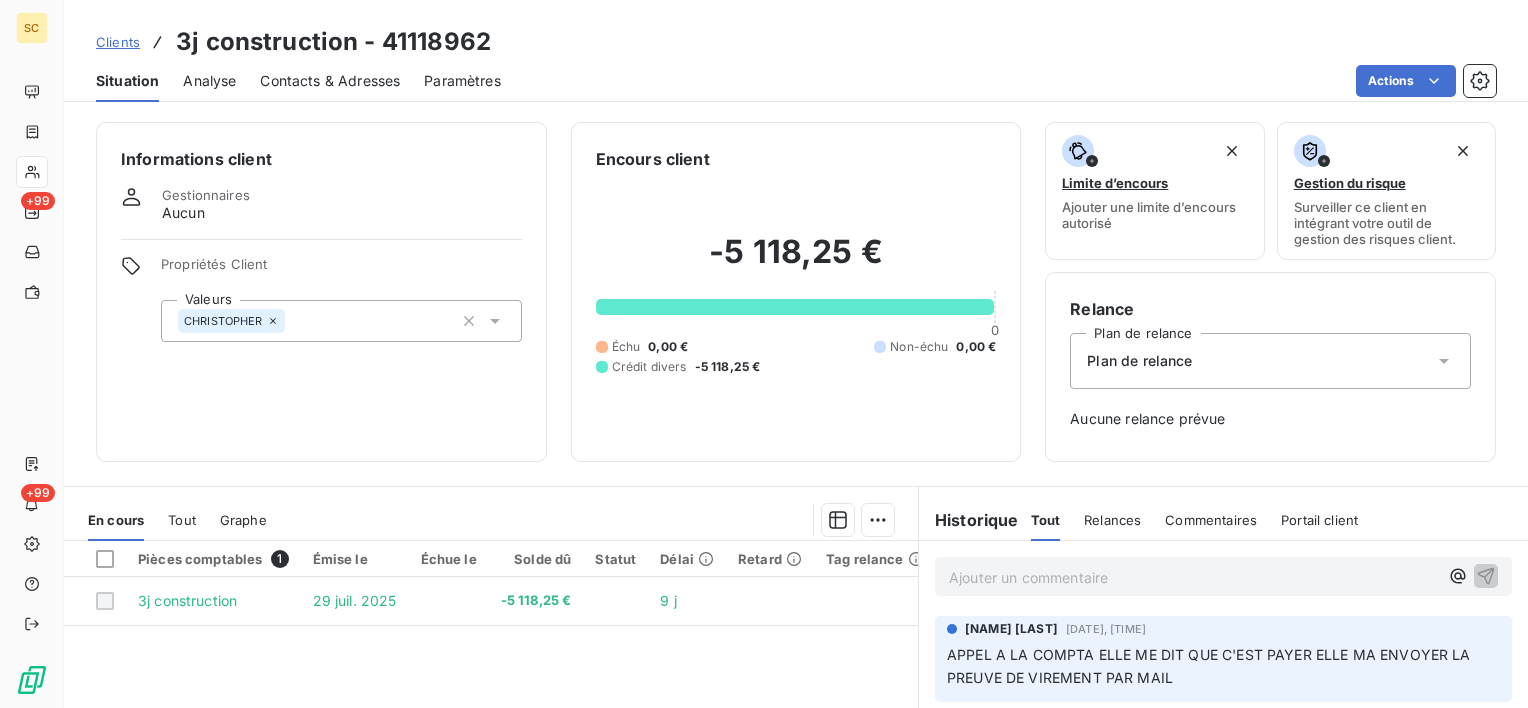 click on "SC +99 +99 Clients 3j construction - 41118962 Situation Analyse Contacts & Adresses Paramètres Actions Informations client Gestionnaires Aucun Propriétés Client Valeurs CHRISTOPHER Encours client -5 118,25 € 0 Échu 0,00 € Non-échu 0,00 € Crédit divers -5 118,25 € Limite d’encours Ajouter une limite d’encours autorisé Gestion du risque Surveiller ce client en intégrant votre outil de gestion des risques client. Relance Plan de relance Plan de relance Aucune relance prévue En cours Tout Graphe Pièces comptables 1 Émise le Échue le Solde dû Statut Délai Retard Tag relance 3j construction 29 juil. 2025 -5 118,25 € 9 j Lignes par page 25 Précédent 1 Suivant Historique Tout Relances Commentaires Portail client Tout Relances Commentaires Portail client Ajouter un commentaire ﻿ STEPHANIE HOYER 30 août 2024, 15:00 APPEL A LA COMPTA ELLE ME DIT QUE C'EST PAYER ELLE MA ENVOYER LA PREUVE DE VIREMENT PAR MAIL Email 31 mai 2024, 14:40 Niveau 3 Facture :" at bounding box center (764, 354) 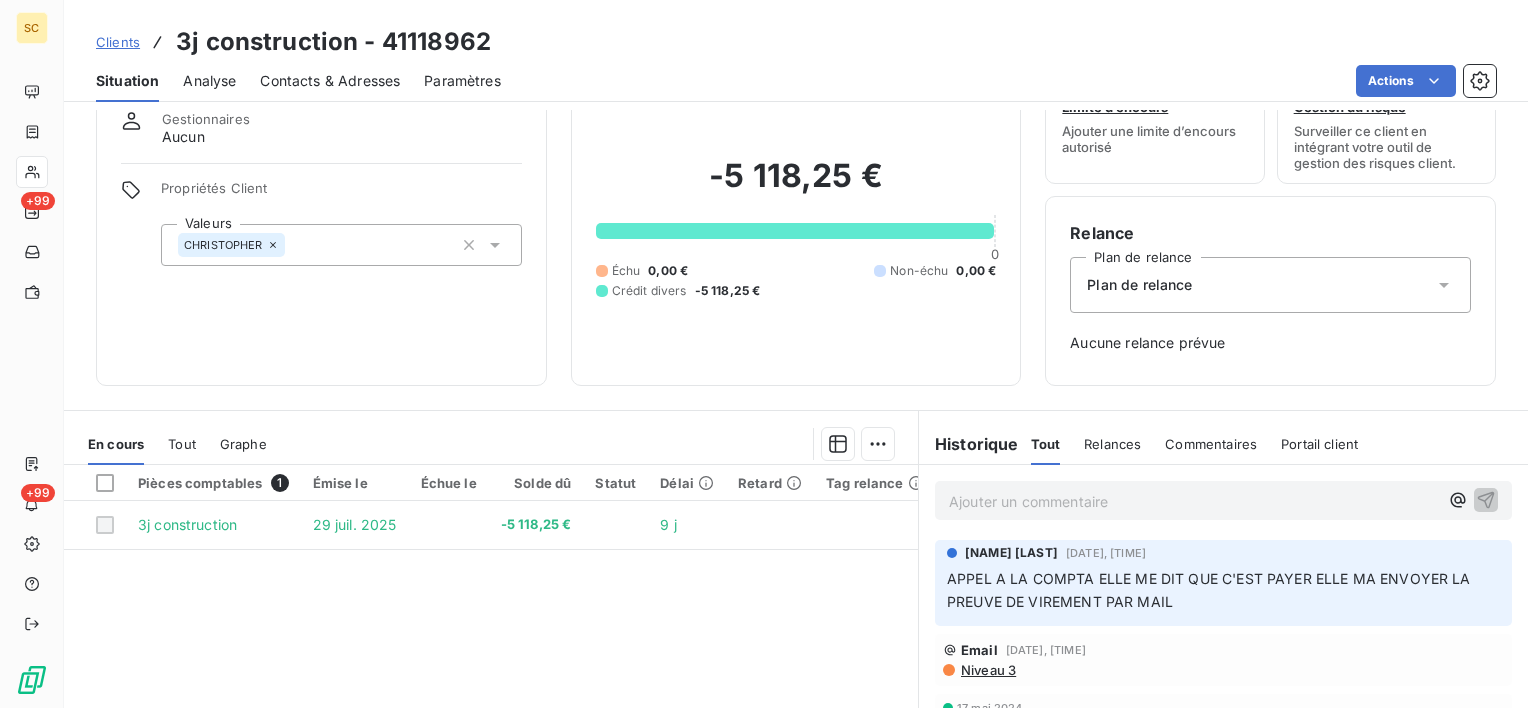 scroll, scrollTop: 276, scrollLeft: 0, axis: vertical 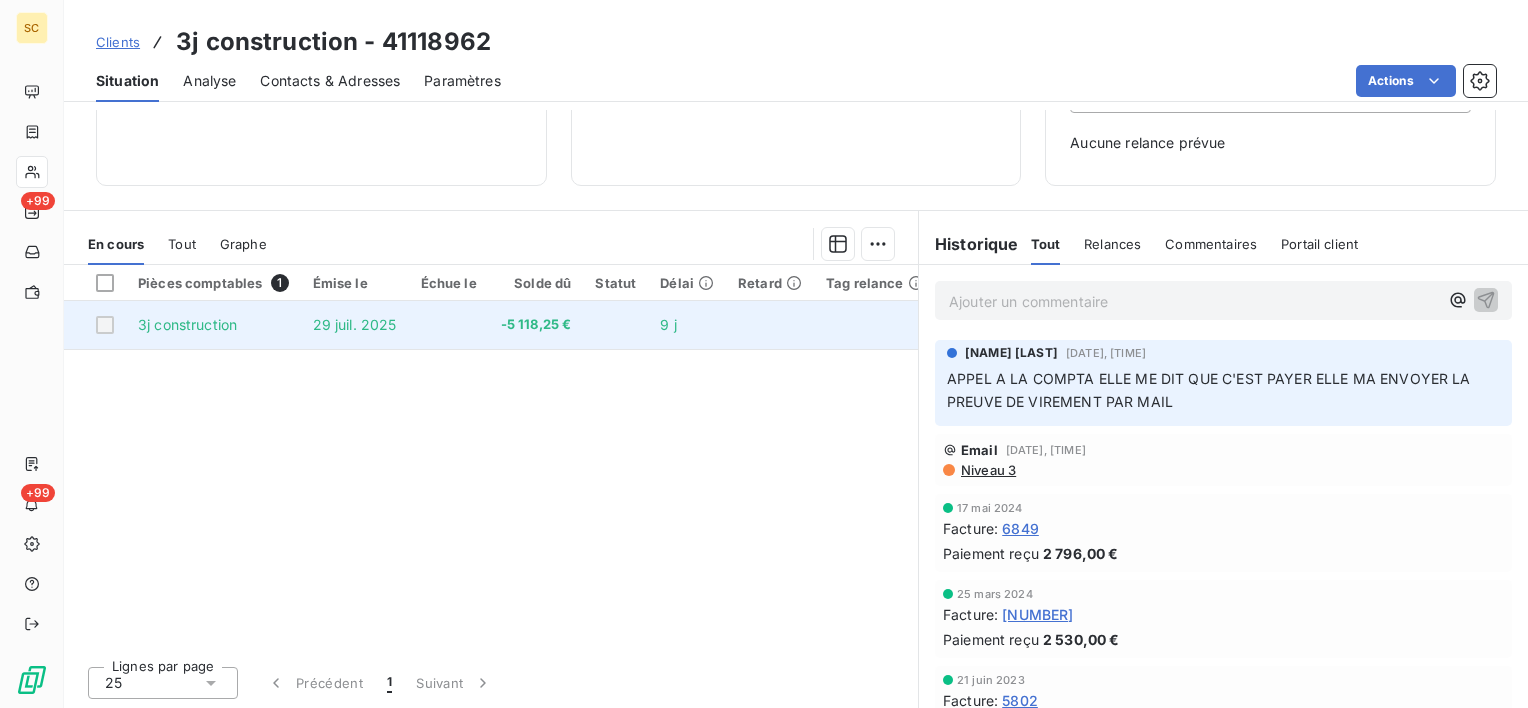 click at bounding box center (105, 325) 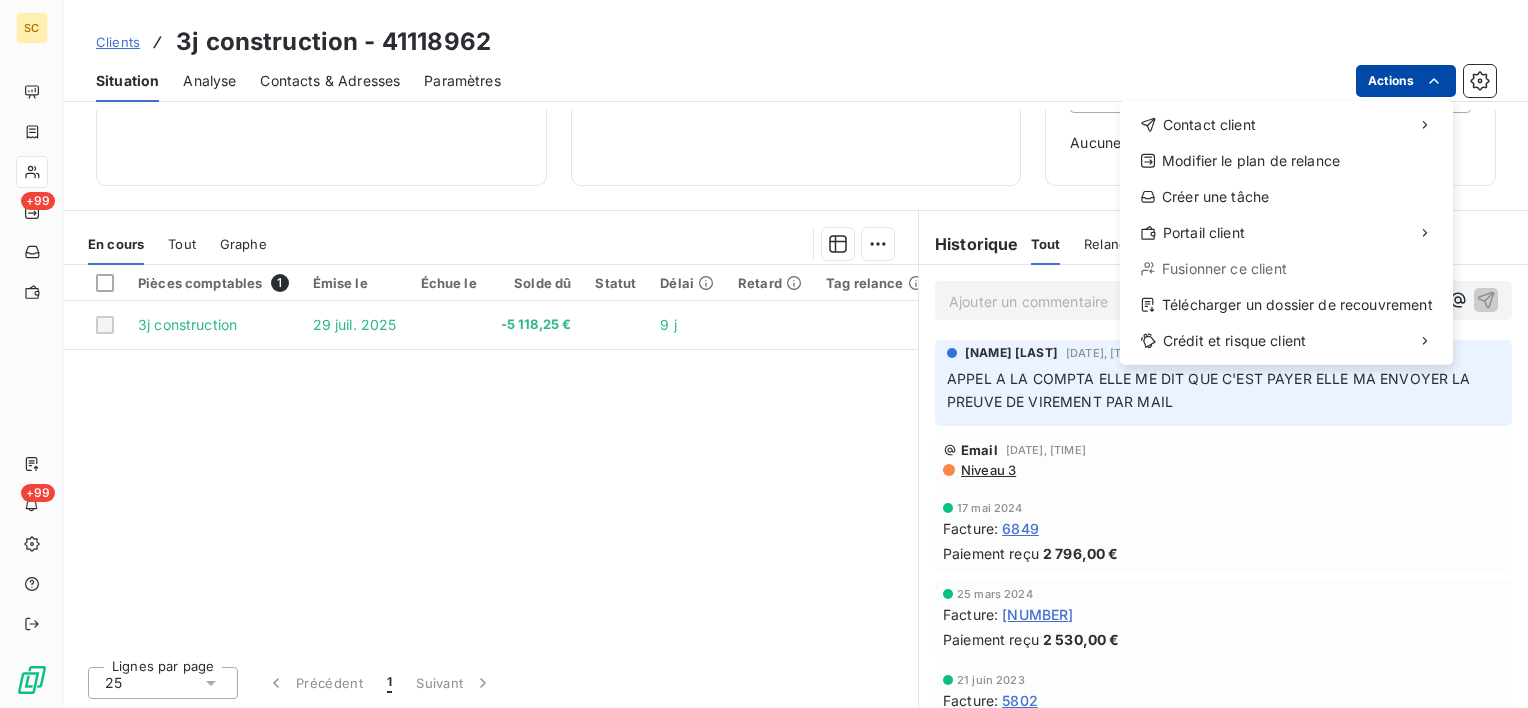 click on "SC +99 +99 Clients 3j construction - 41118962 Situation Analyse Contacts & Adresses Paramètres Actions Contact client Modifier le plan de relance Créer une tâche Portail client Fusionner ce client Télécharger un dossier de recouvrement Crédit et risque client Informations client Gestionnaires Aucun Propriétés Client Valeurs CHRISTOPHER Encours client -5 118,25 € 0 Échu 0,00 € Non-échu 0,00 € Crédit divers -5 118,25 € Limite d’encours Ajouter une limite d’encours autorisé Gestion du risque Surveiller ce client en intégrant votre outil de gestion des risques client. Relance Plan de relance Plan de relance Aucune relance prévue En cours Tout Graphe Pièces comptables 1 Émise le Échue le Solde dû Statut Délai Retard Tag relance 3j construction 29 juil. 2025 -5 118,25 € 9 j Lignes par page 25 Précédent 1 Suivant Historique Tout Relances Commentaires Portail client Tout Relances Commentaires Portail client Ajouter un commentaire ﻿ Email : :" at bounding box center [764, 354] 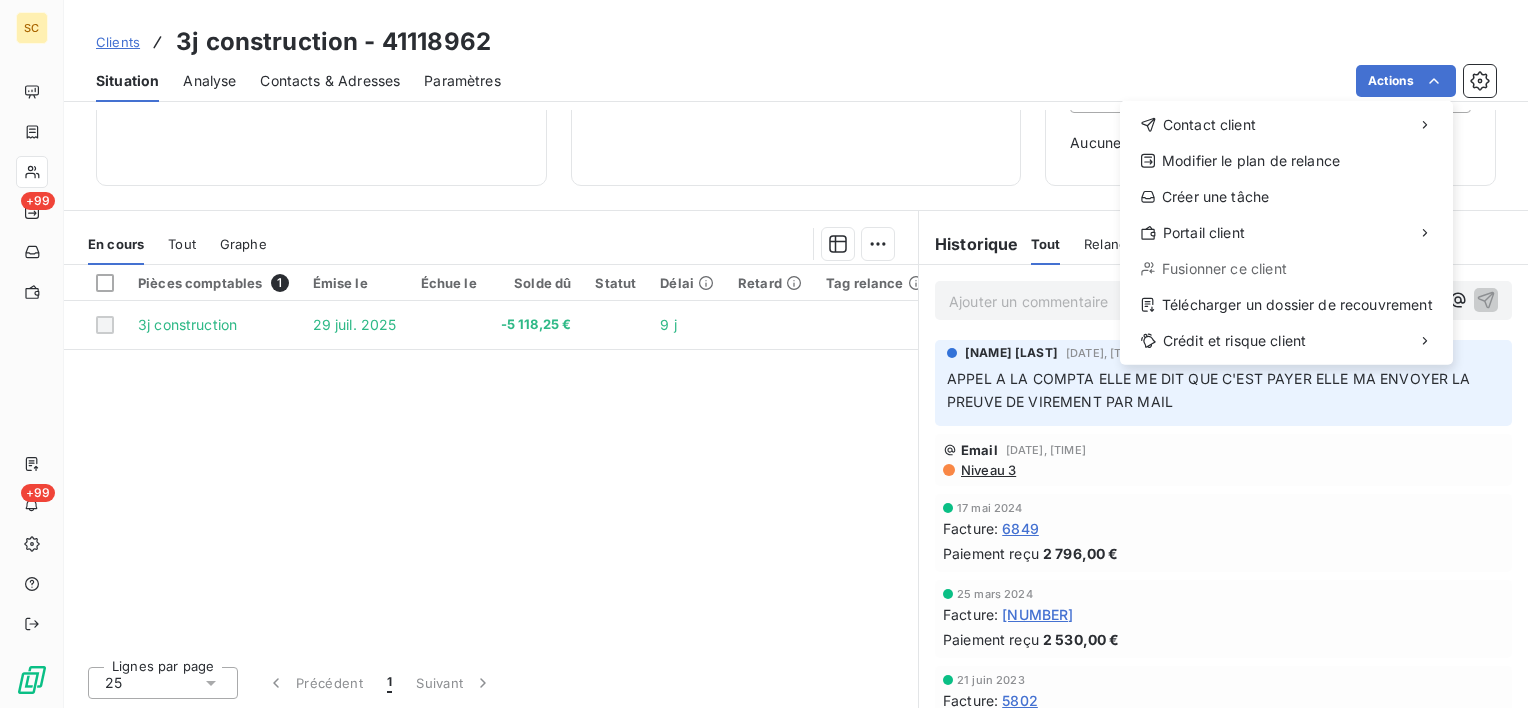 click on "SC +99 +99 Clients 3j construction - 41118962 Situation Analyse Contacts & Adresses Paramètres Actions Contact client Modifier le plan de relance Créer une tâche Portail client Fusionner ce client Télécharger un dossier de recouvrement Crédit et risque client Informations client Gestionnaires Aucun Propriétés Client Valeurs CHRISTOPHER Encours client -5 118,25 € 0 Échu 0,00 € Non-échu 0,00 € Crédit divers -5 118,25 € Limite d’encours Ajouter une limite d’encours autorisé Gestion du risque Surveiller ce client en intégrant votre outil de gestion des risques client. Relance Plan de relance Plan de relance Aucune relance prévue En cours Tout Graphe Pièces comptables 1 Émise le Échue le Solde dû Statut Délai Retard Tag relance 3j construction 29 juil. 2025 -5 118,25 € 9 j Lignes par page 25 Précédent 1 Suivant Historique Tout Relances Commentaires Portail client Tout Relances Commentaires Portail client Ajouter un commentaire ﻿ Email : :" at bounding box center (764, 354) 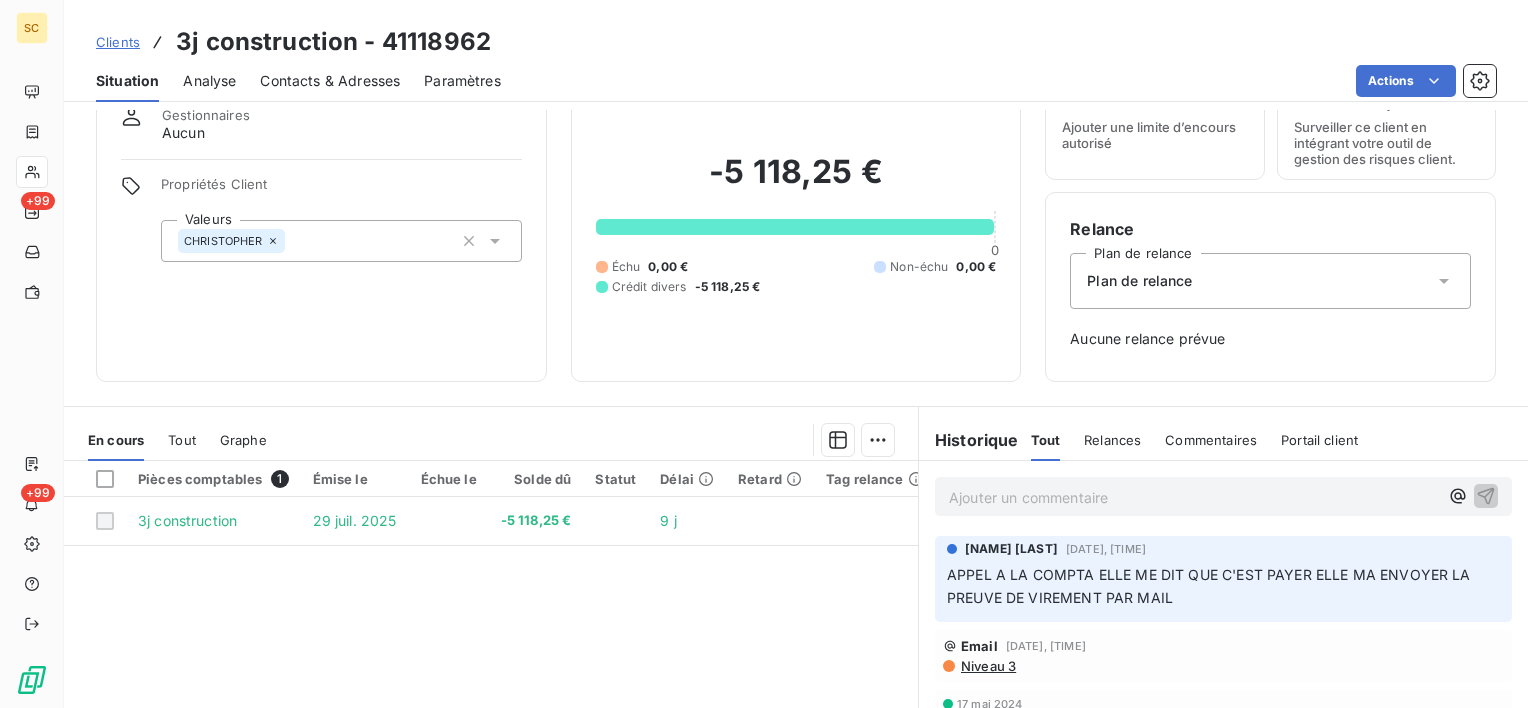 scroll, scrollTop: 76, scrollLeft: 0, axis: vertical 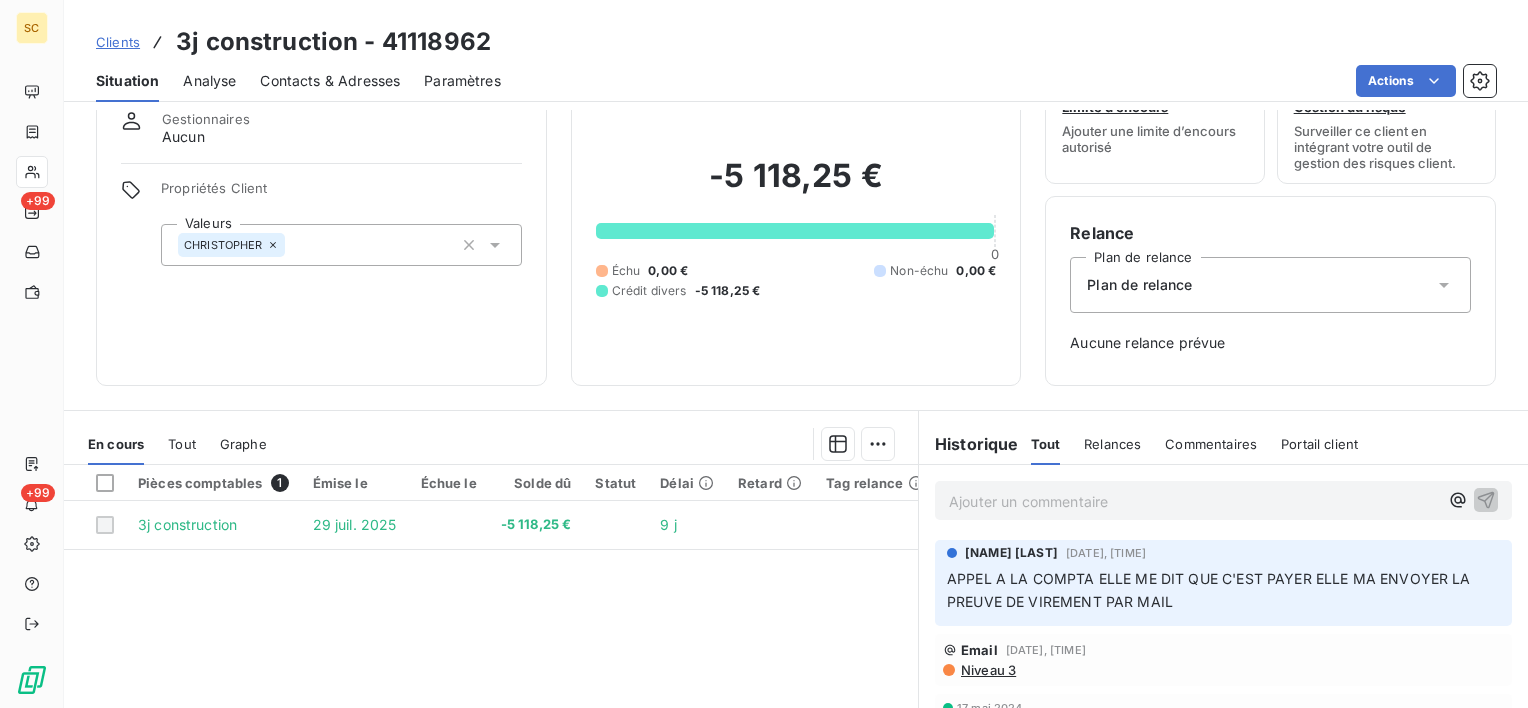click on "Plan de relance" at bounding box center [1270, 285] 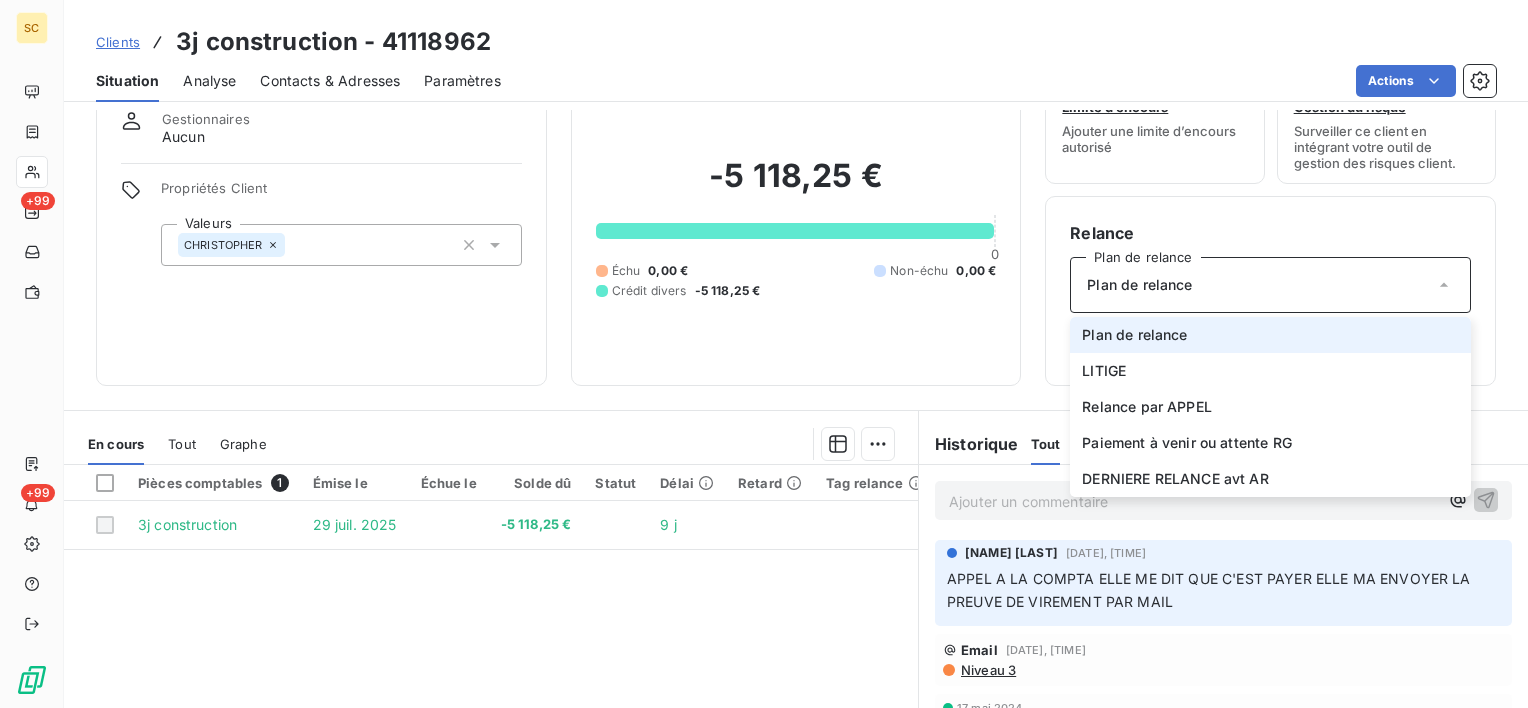 click on "Plan de relance" at bounding box center (1134, 335) 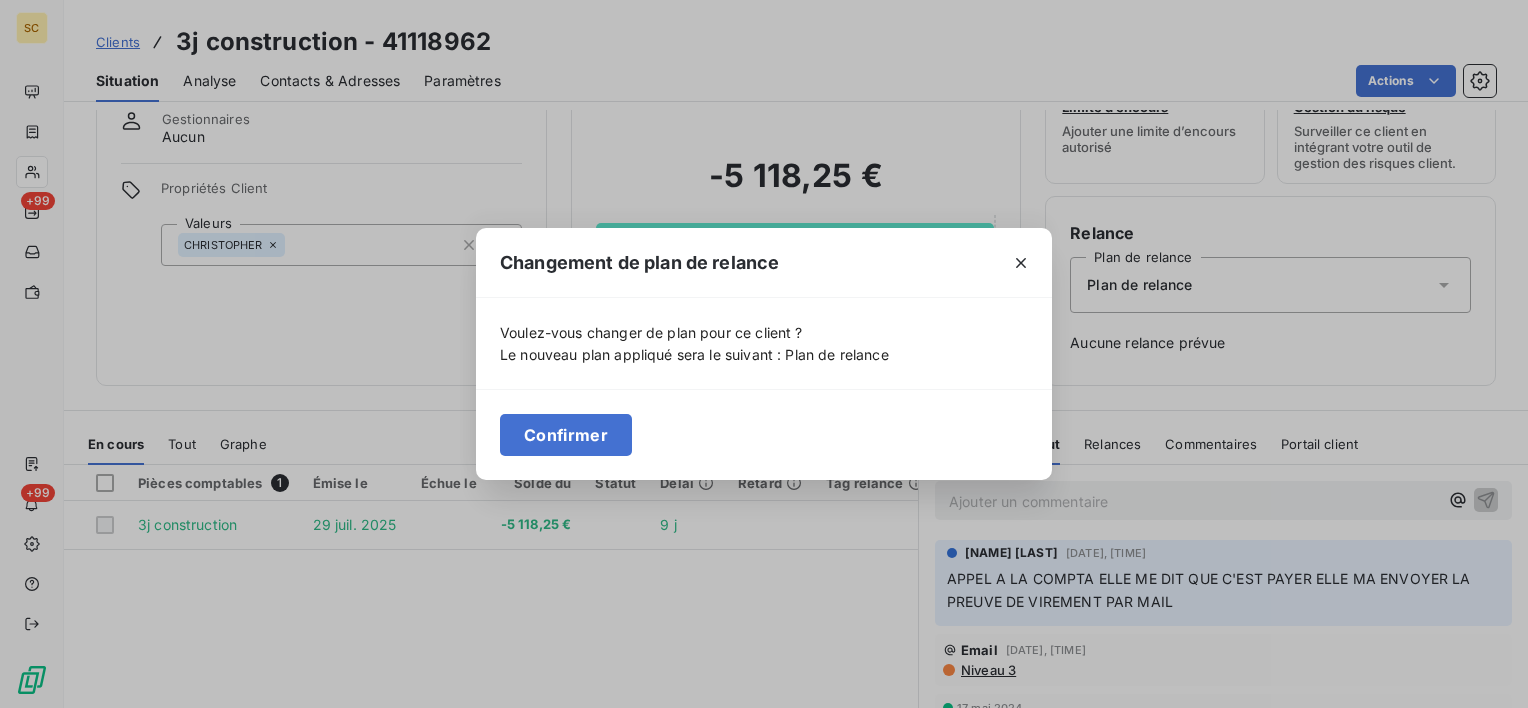 click on "Changement de plan de relance Voulez-vous changer de plan pour ce client ? Le nouveau plan appliqué sera le suivant : Plan de relance Confirmer" at bounding box center (764, 354) 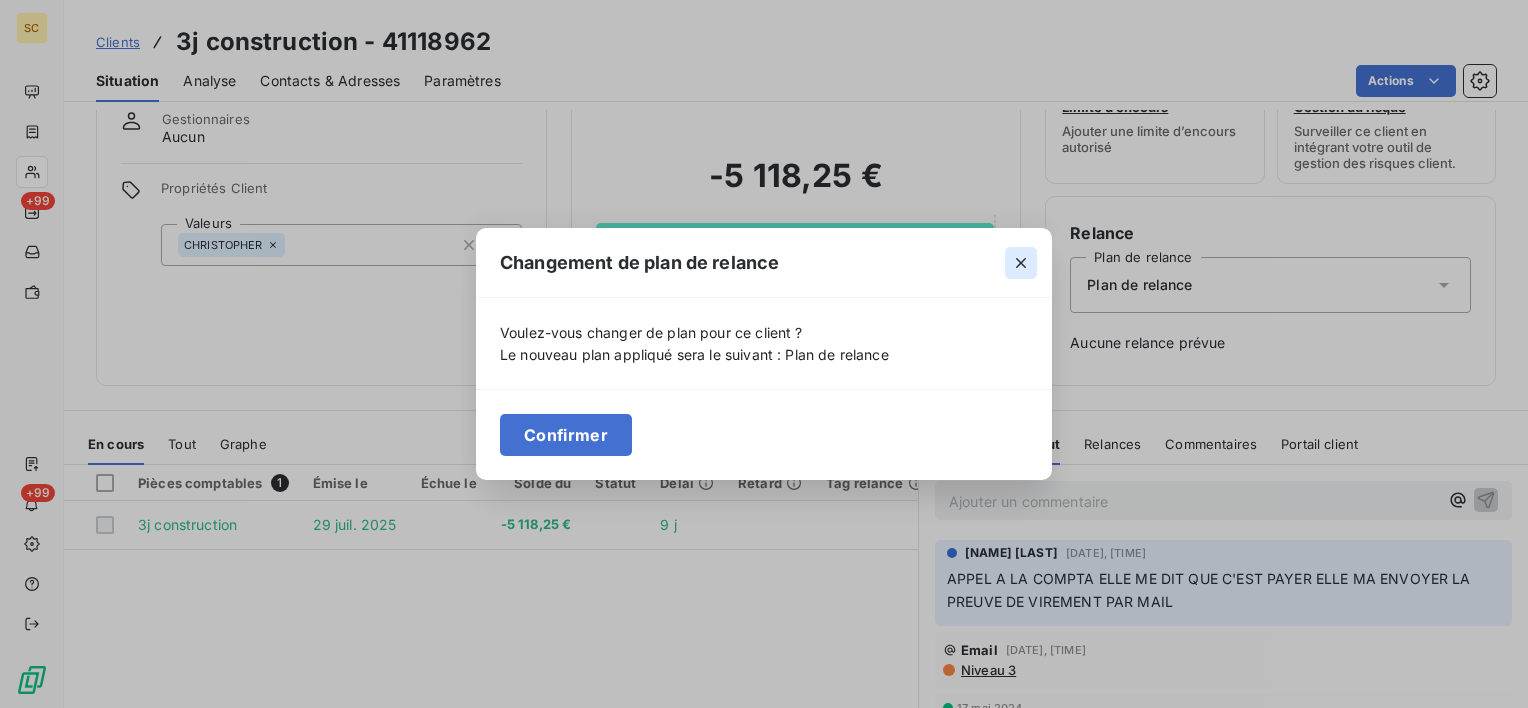 click 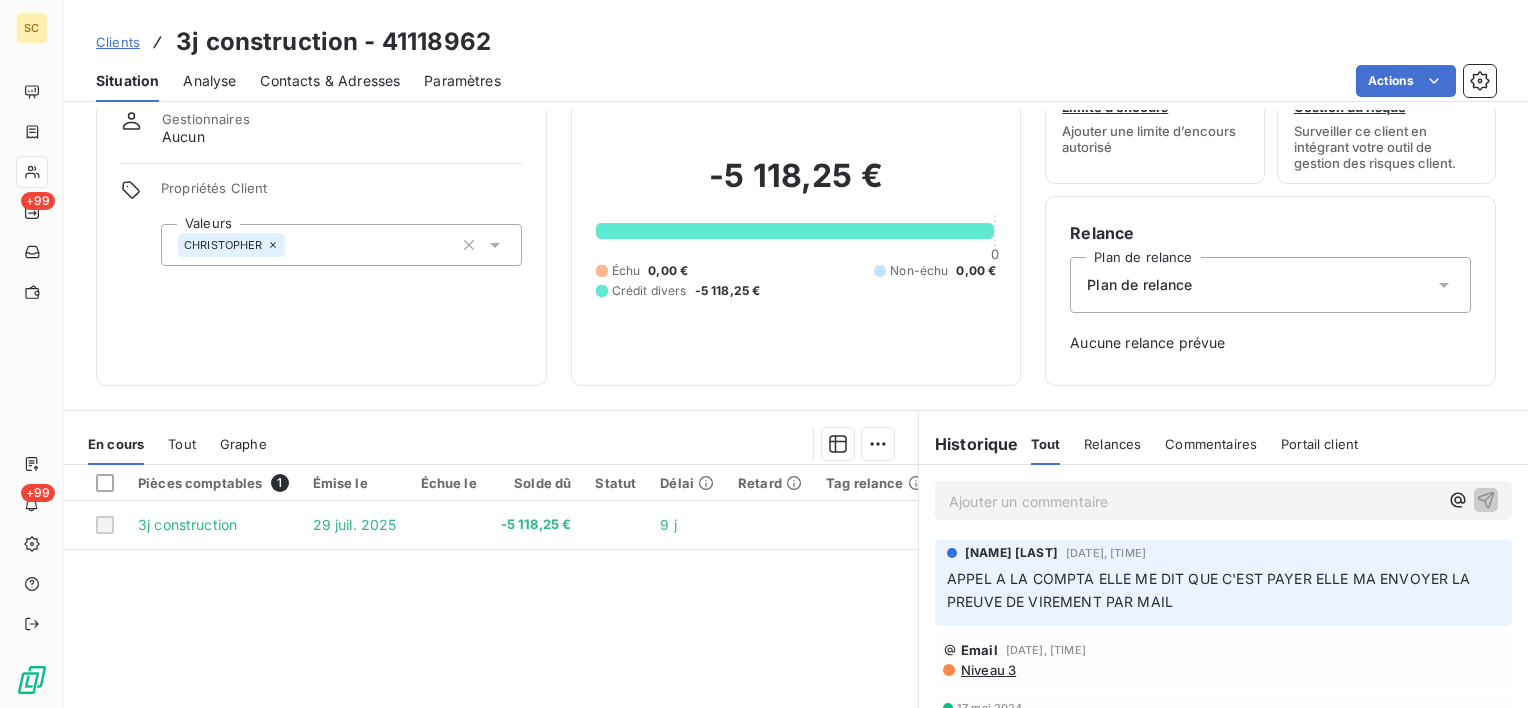 click on "-5 118,25 € 0 Échu 0,00 € Non-échu 0,00 € Crédit divers -5 118,25 €" at bounding box center [796, 228] 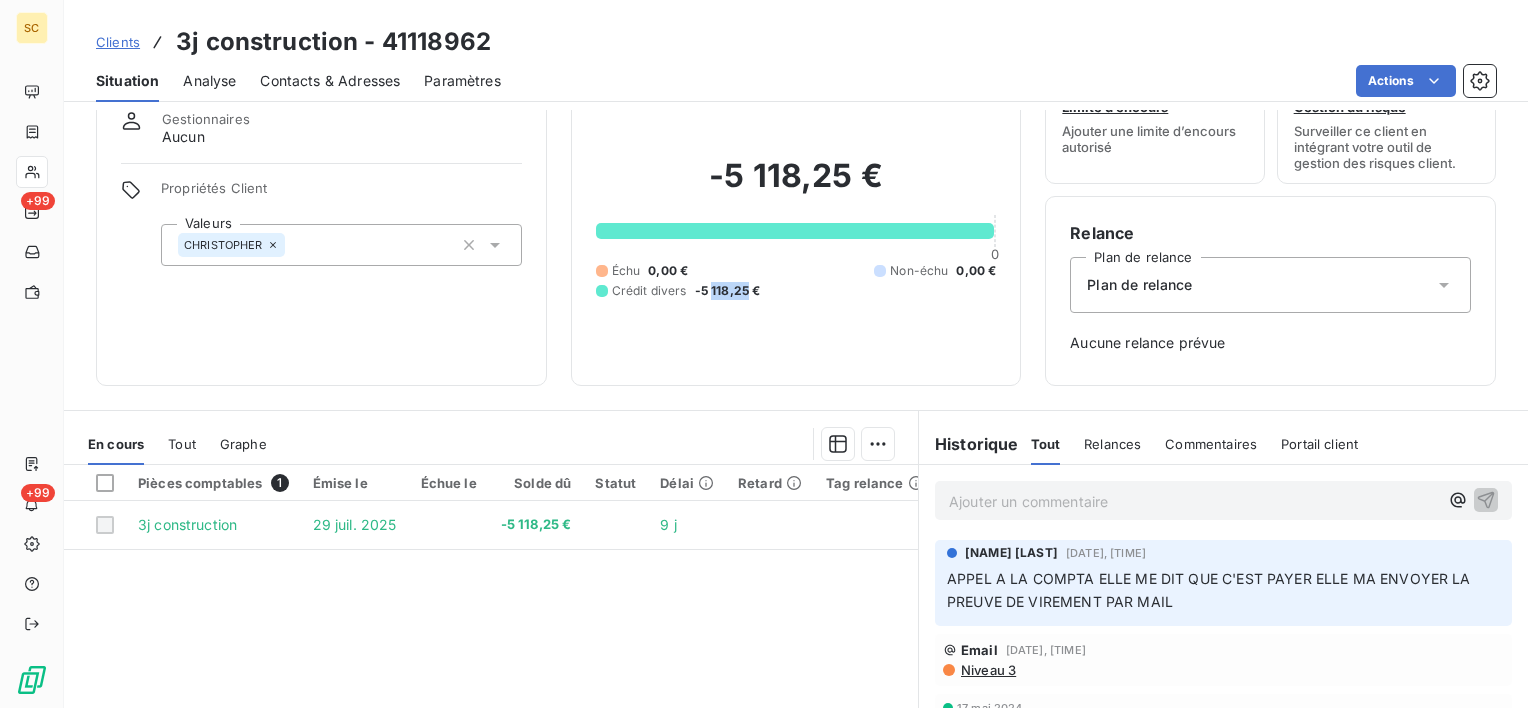 click on "-5 118,25 € 0 Échu 0,00 € Non-échu 0,00 € Crédit divers -5 118,25 €" at bounding box center [796, 228] 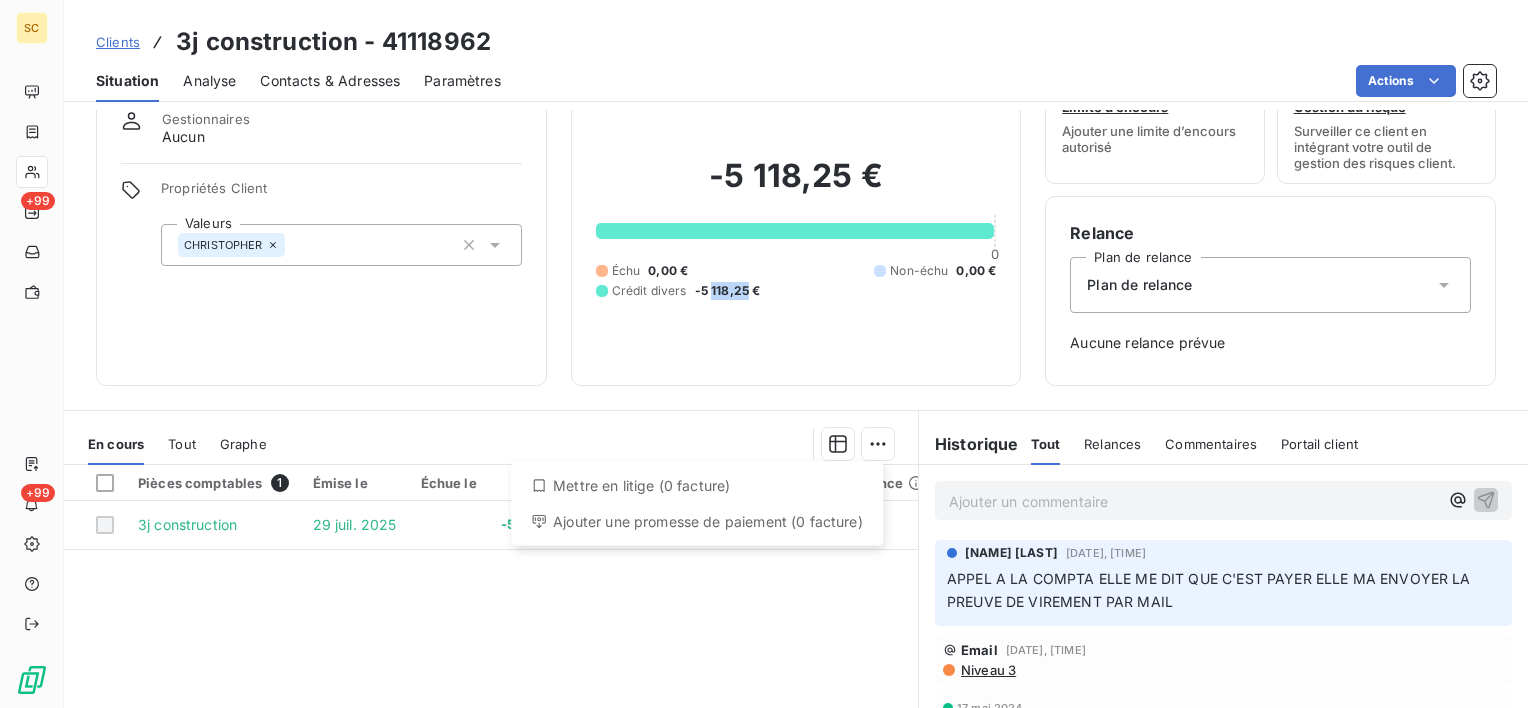 click on "SC +99 +99 Clients 3j construction - 41118962 Situation Analyse Contacts & Adresses Paramètres Actions Informations client Gestionnaires Aucun Propriétés Client Valeurs [NAME] Encours client   -5 118,25 € 0 Échu 0,00 € Non-échu 0,00 €   Crédit divers -5 118,25 €   Limite d’encours Ajouter une limite d’encours autorisé Gestion du risque Surveiller ce client en intégrant votre outil de gestion des risques client. Relance Plan de relance Plan de relance Aucune relance prévue En cours Tout Graphe Mettre en litige (0 facture) Ajouter une promesse de paiement (0 facture) Pièces comptables 1 Émise le Échue le Solde dû Statut Délai   Retard   Tag relance   3j construction 29 juil. 2025 -5 118,25 € 9 j Lignes par page 25 Précédent 1 Suivant Historique Tout Relances Commentaires Portail client Tout Relances Commentaires Portail client Ajouter un commentaire ﻿ [NAME] [LAST] 30 août 2024, 15:00 Email 31 mai 2024, 14:40 Niveau 3 17 mai 2024 Facture  : 6849" at bounding box center (764, 354) 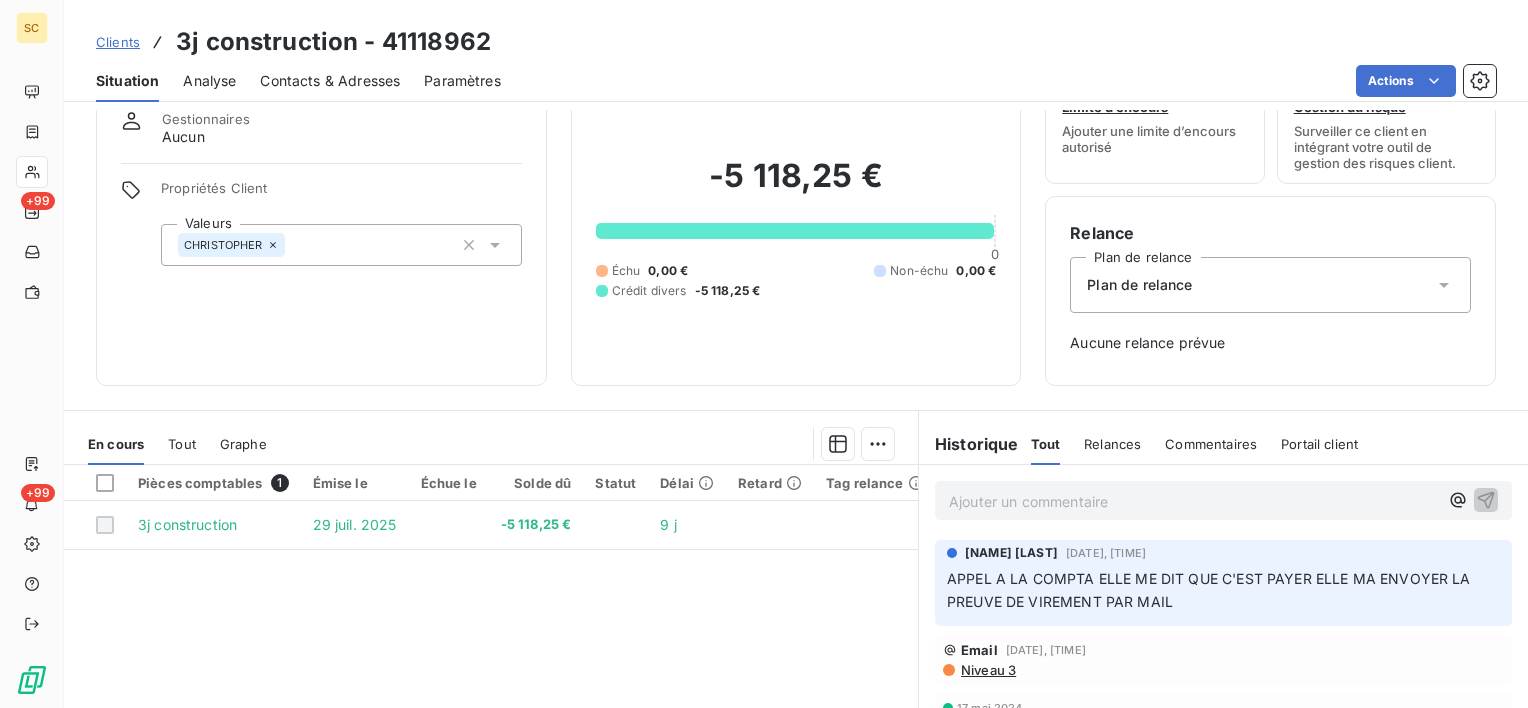 click on "SC +99 +99 Clients 3j construction - 41118962 Situation Analyse Contacts & Adresses Paramètres Actions Informations client Gestionnaires Aucun Propriétés Client Valeurs CHRISTOPHER Encours client -5 118,25 € 0 Échu 0,00 € Non-échu 0,00 € Crédit divers -5 118,25 € Limite d’encours Ajouter une limite d’encours autorisé Gestion du risque Surveiller ce client en intégrant votre outil de gestion des risques client. Relance Plan de relance Plan de relance Aucune relance prévue En cours Tout Graphe Pièces comptables 1 Émise le Échue le Solde dû Statut Délai Retard Tag relance 3j construction 29 juil. 2025 -5 118,25 € 9 j Lignes par page 25 Précédent 1 Suivant Historique Tout Relances Commentaires Portail client Tout Relances Commentaires Portail client Ajouter un commentaire ﻿ STEPHANIE HOYER 30 août 2024, 15:00 APPEL A LA COMPTA ELLE ME DIT QUE C'EST PAYER ELLE MA ENVOYER LA PREUVE DE VIREMENT PAR MAIL Email 31 mai 2024, 14:40 Niveau 3 Facture :" at bounding box center (764, 354) 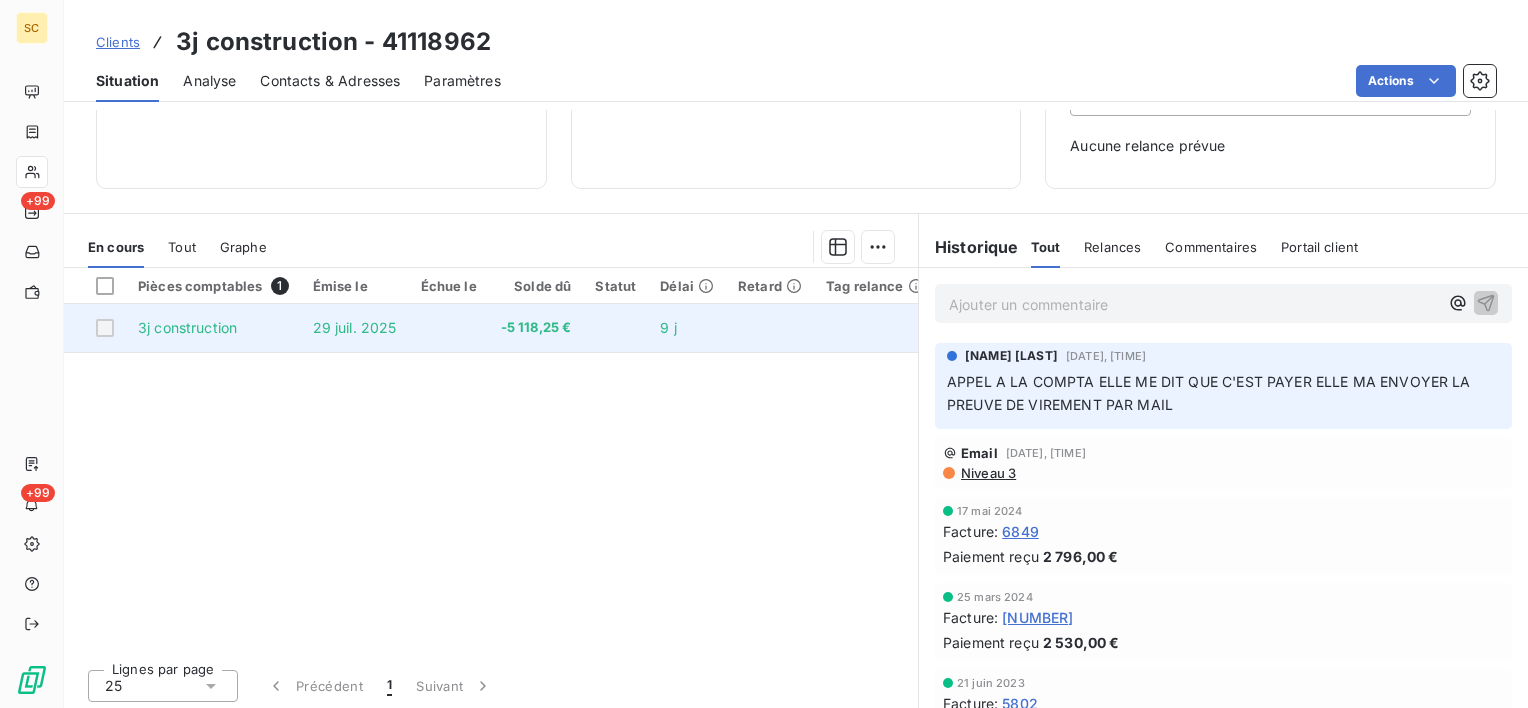 scroll, scrollTop: 276, scrollLeft: 0, axis: vertical 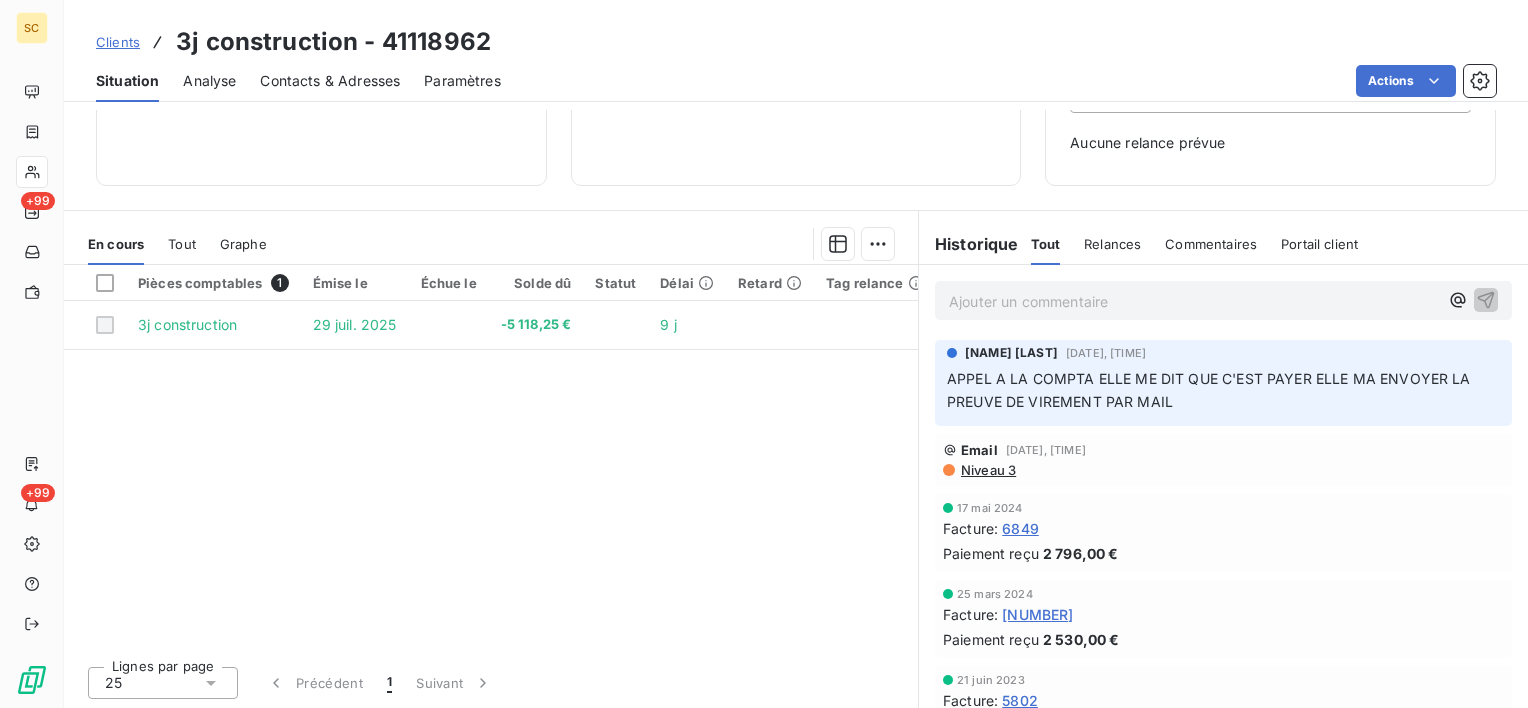 click on "6849" at bounding box center [1020, 528] 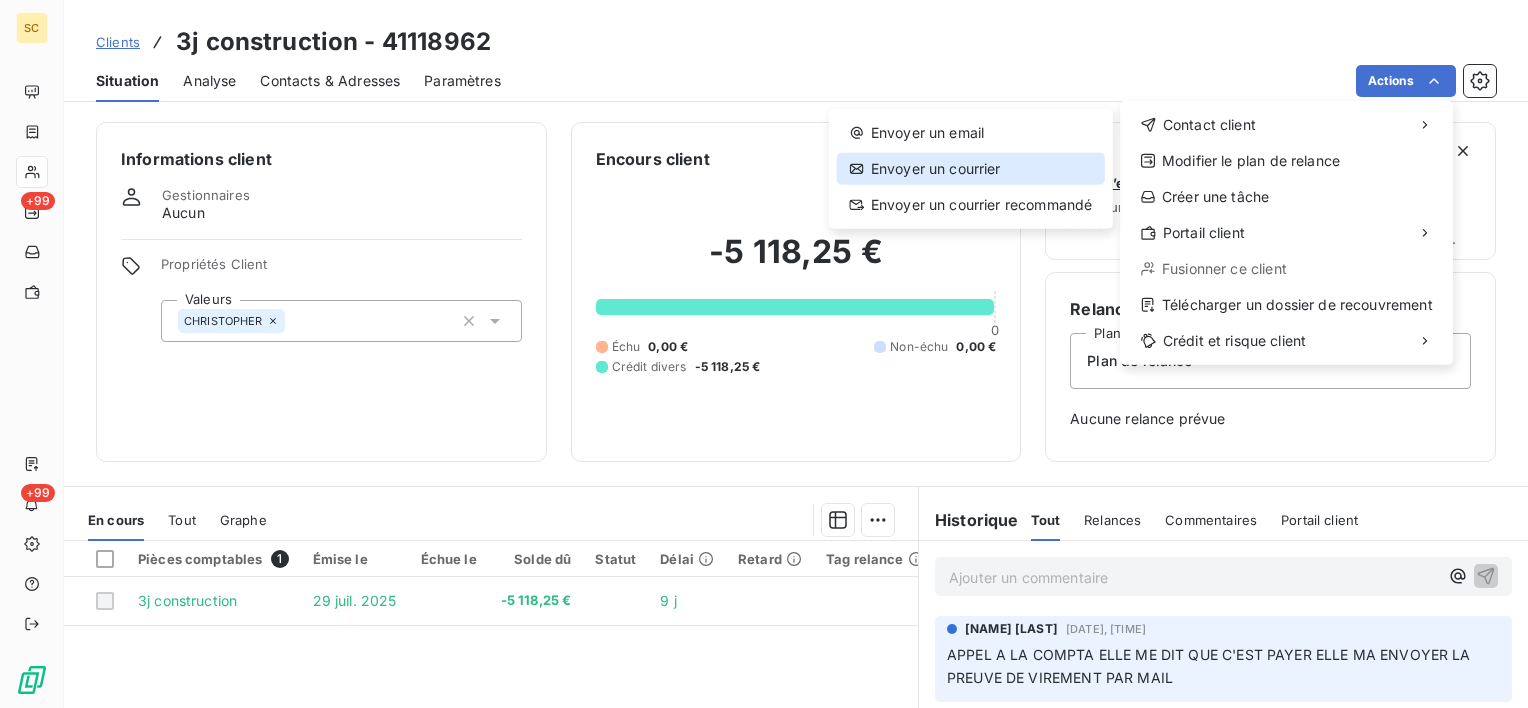 click on "Envoyer un courrier" at bounding box center (971, 169) 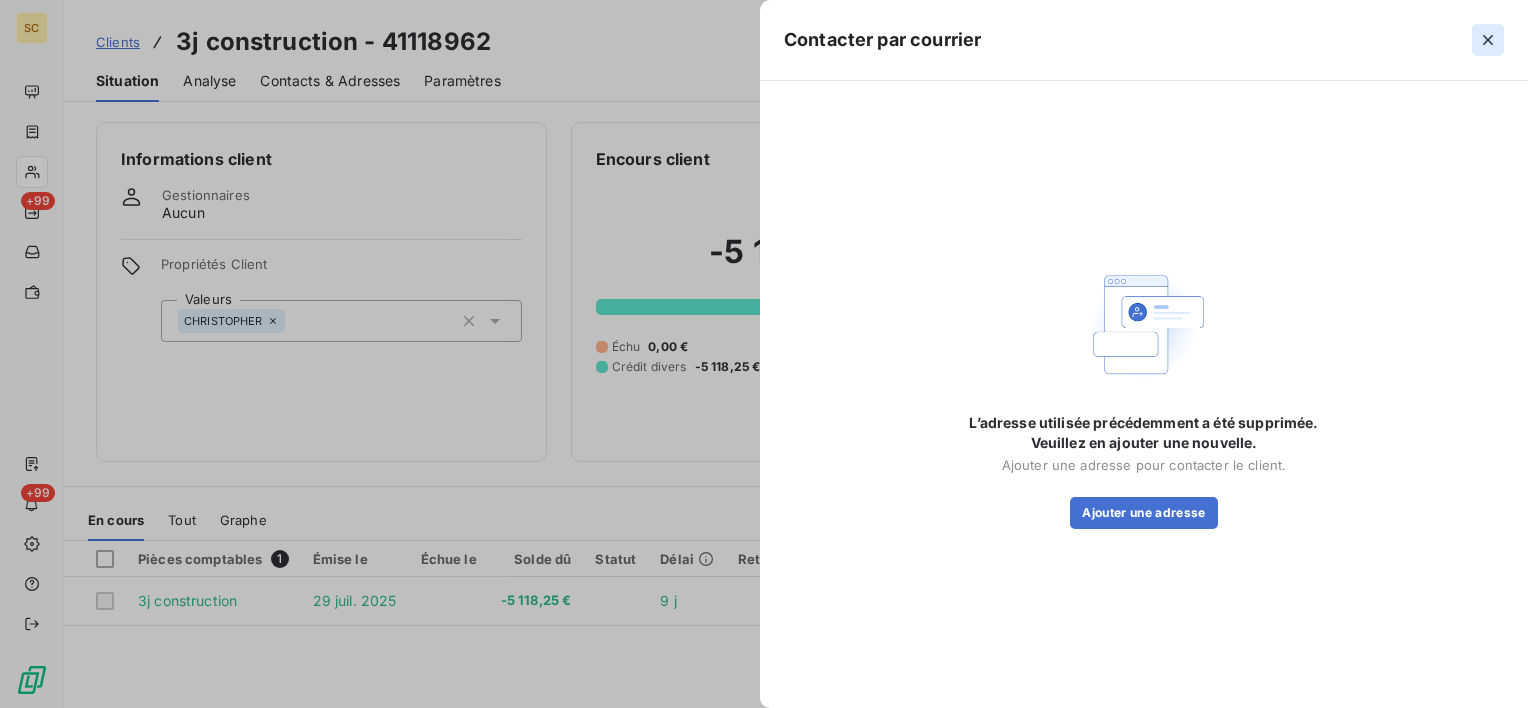 click 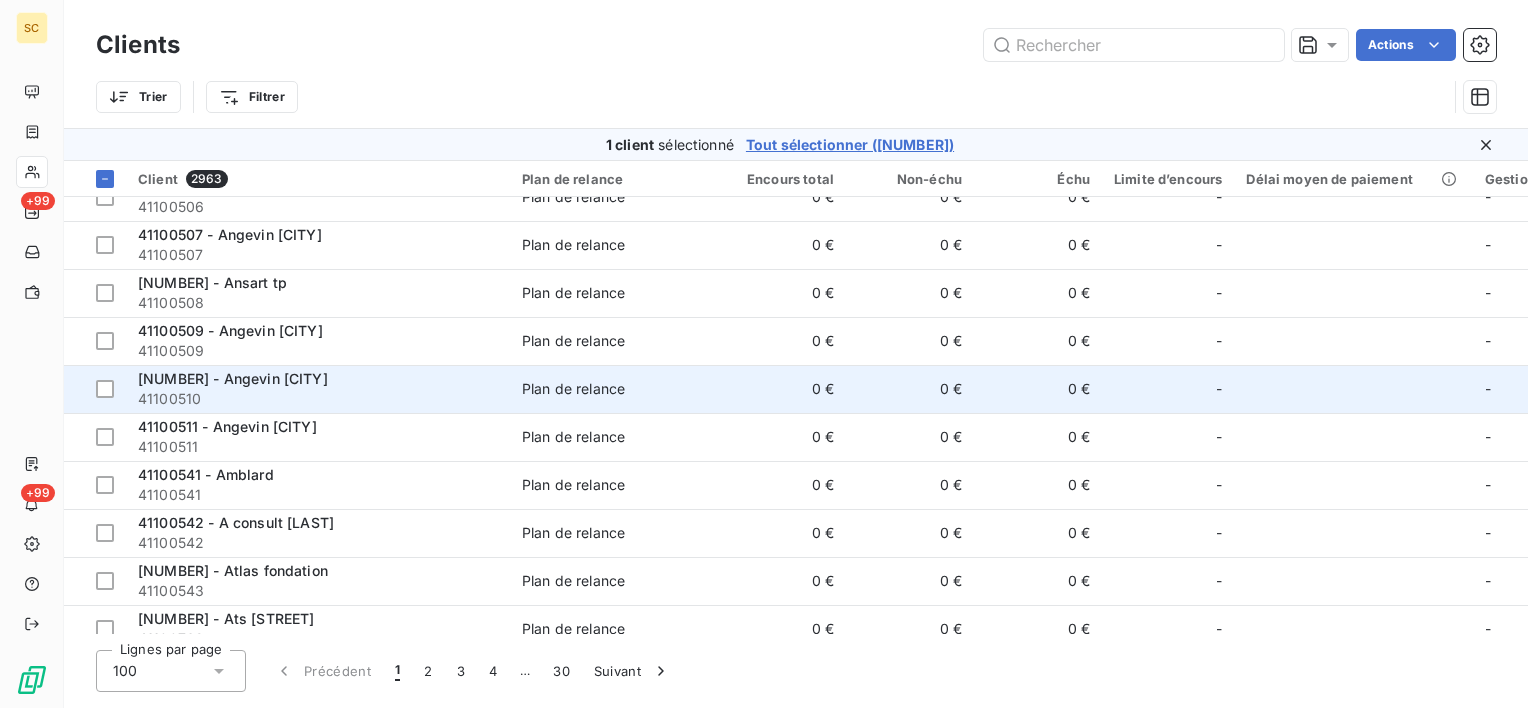 scroll, scrollTop: 4371, scrollLeft: 0, axis: vertical 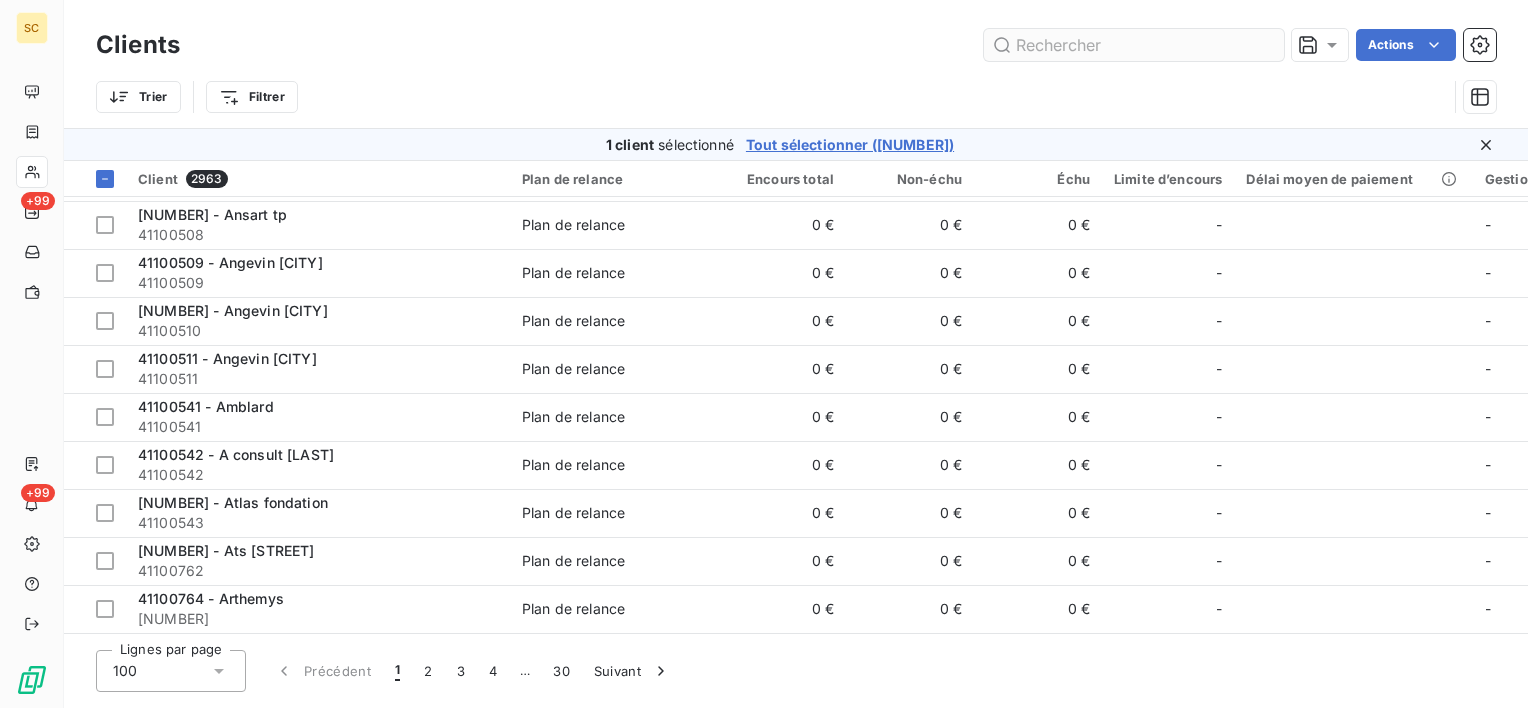 click at bounding box center [1134, 45] 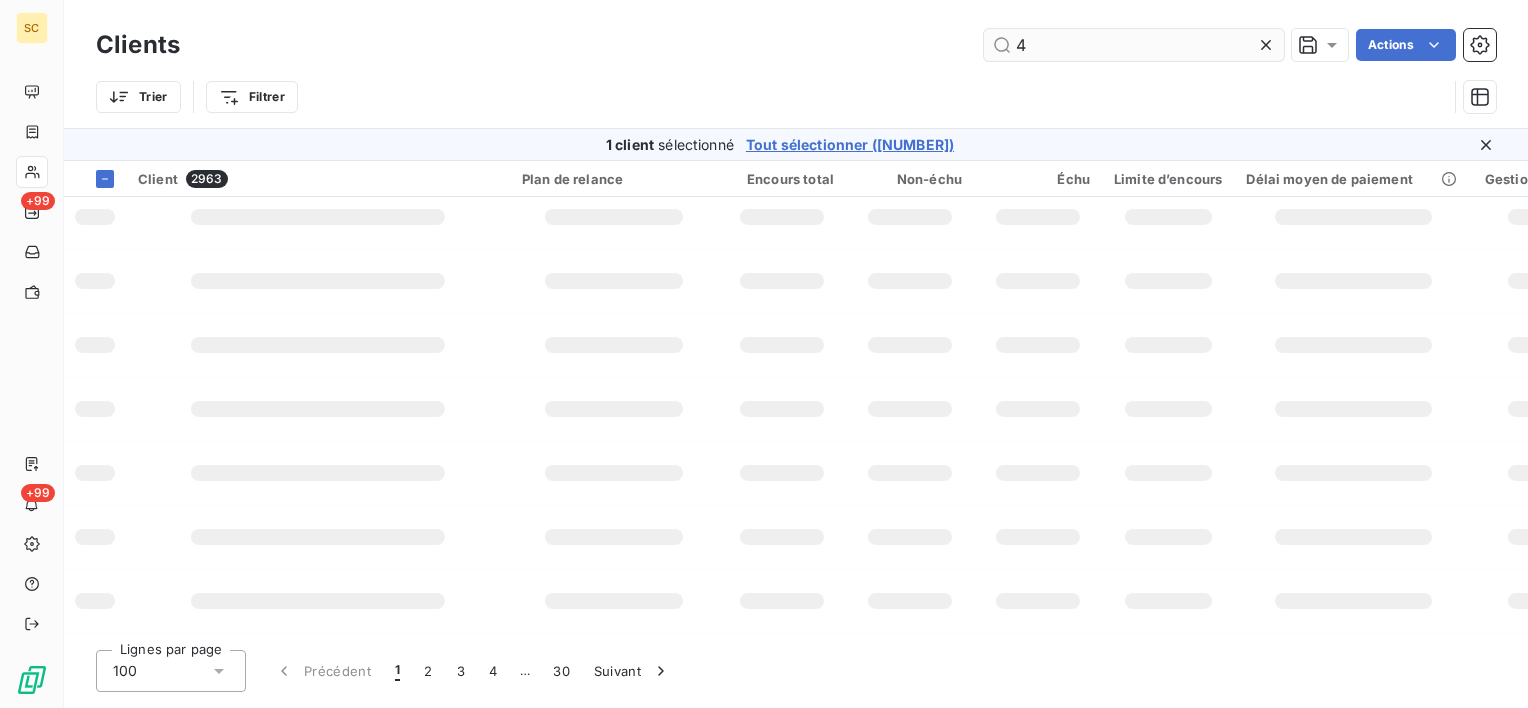 scroll, scrollTop: 531, scrollLeft: 0, axis: vertical 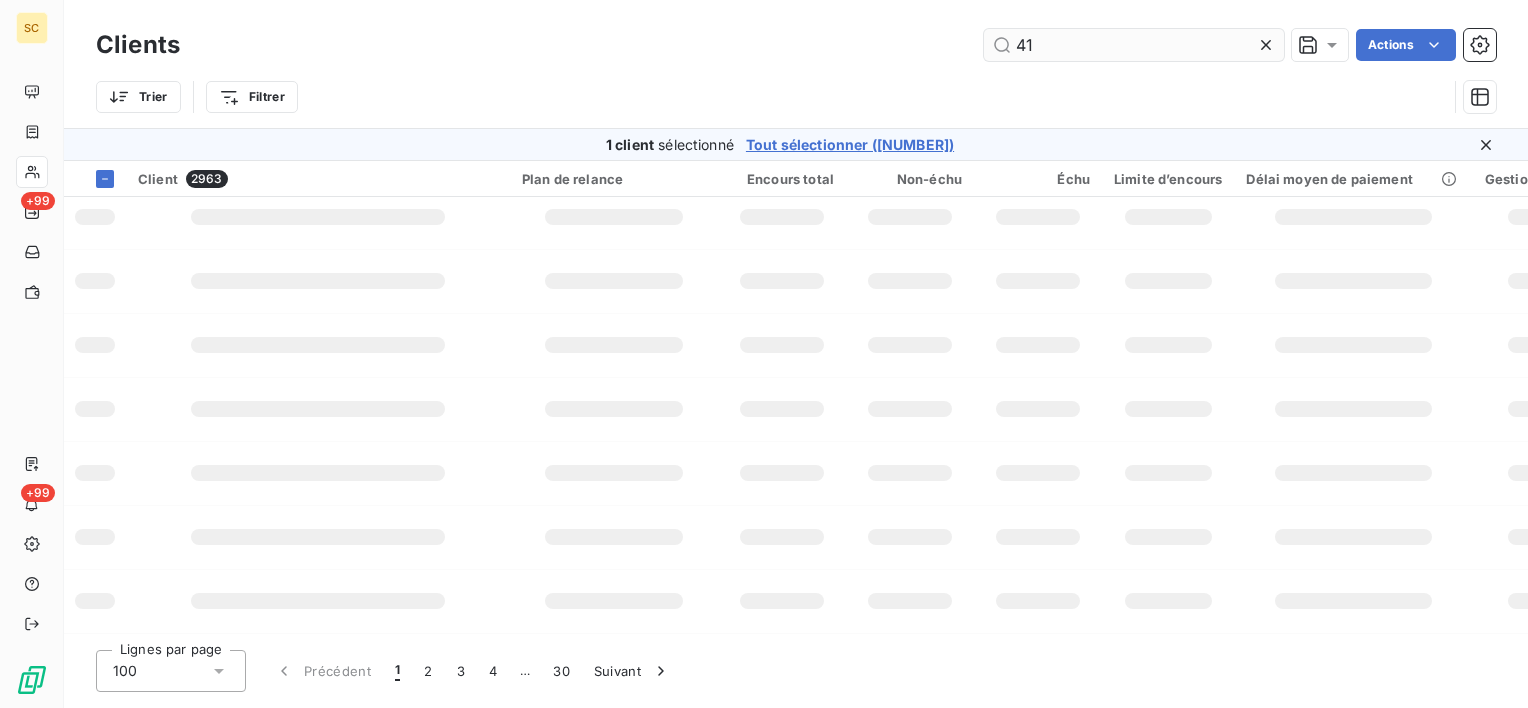 type on "411" 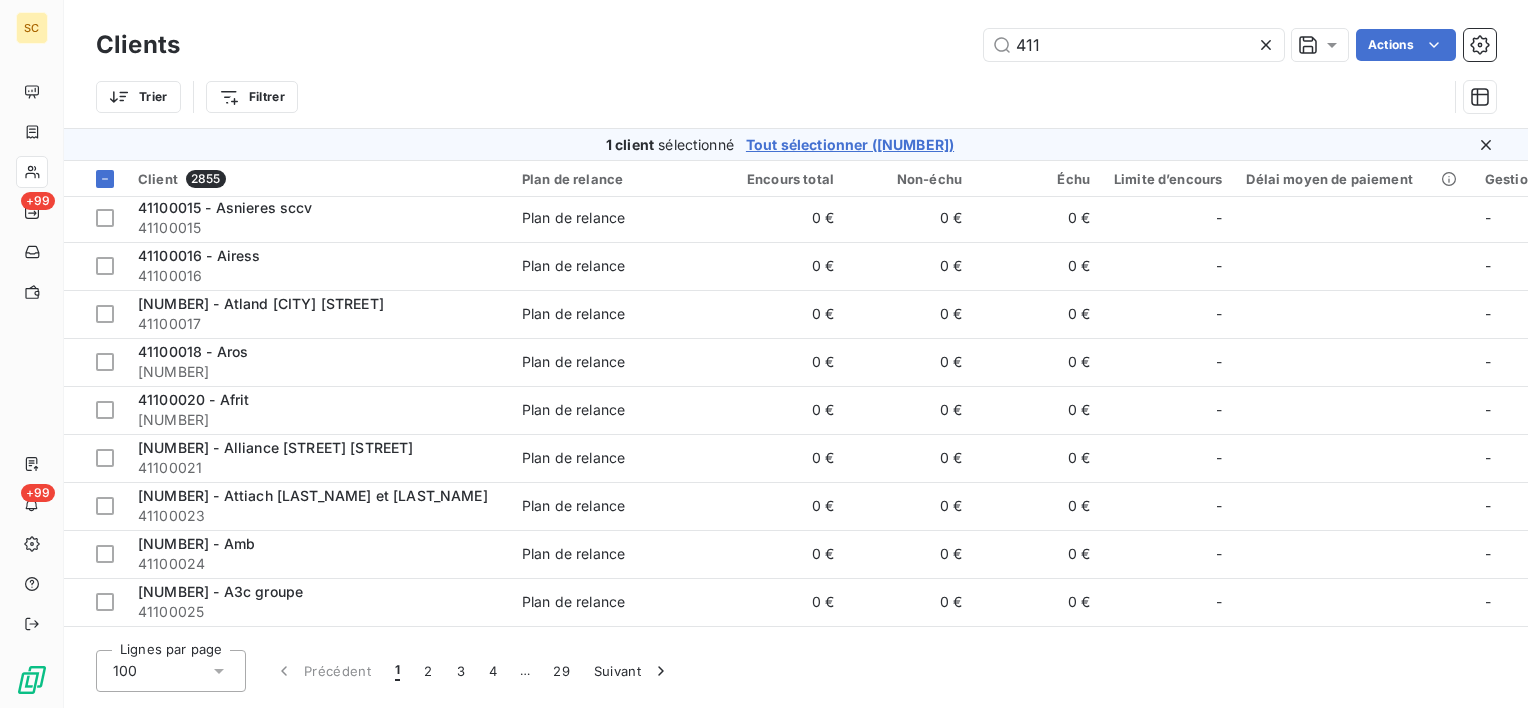 scroll, scrollTop: 4371, scrollLeft: 0, axis: vertical 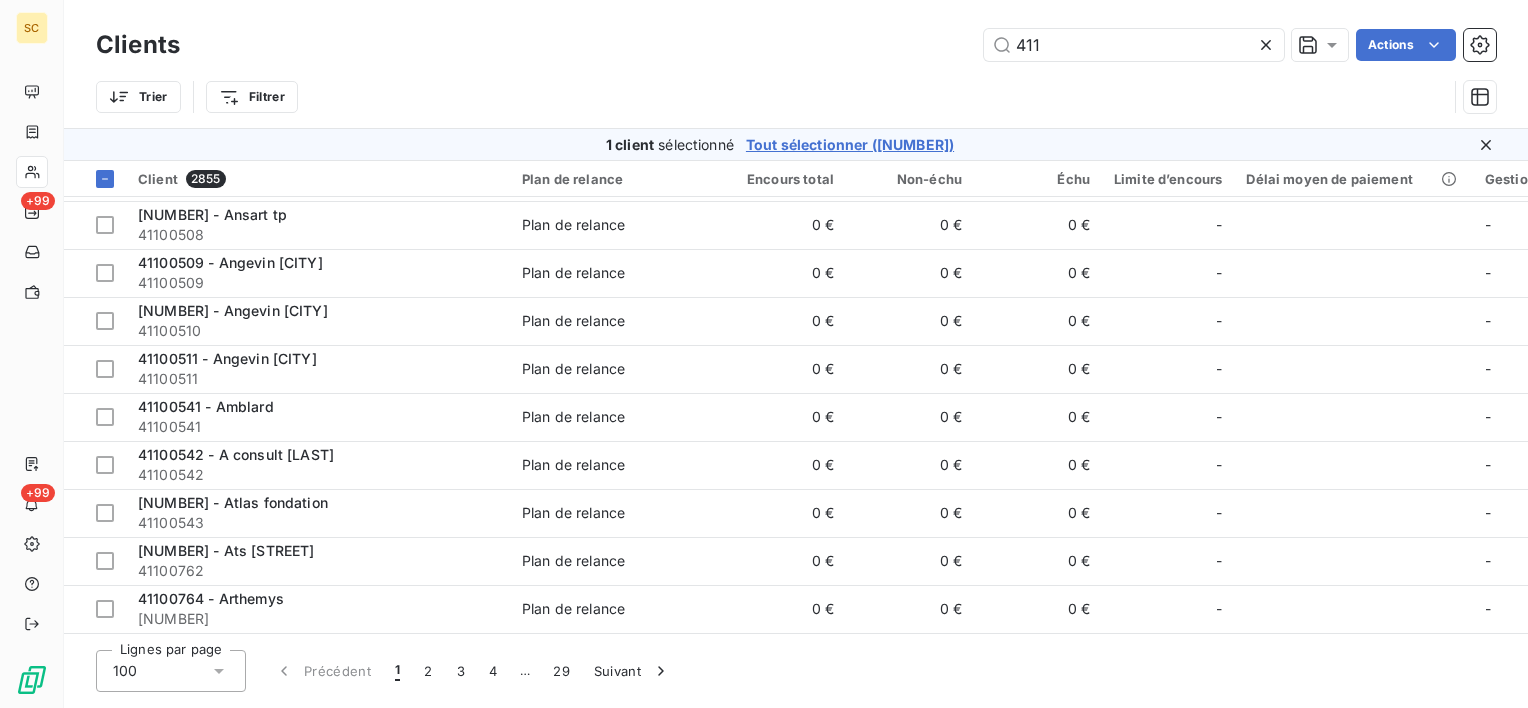 drag, startPoint x: 1044, startPoint y: 49, endPoint x: 782, endPoint y: 62, distance: 262.32233 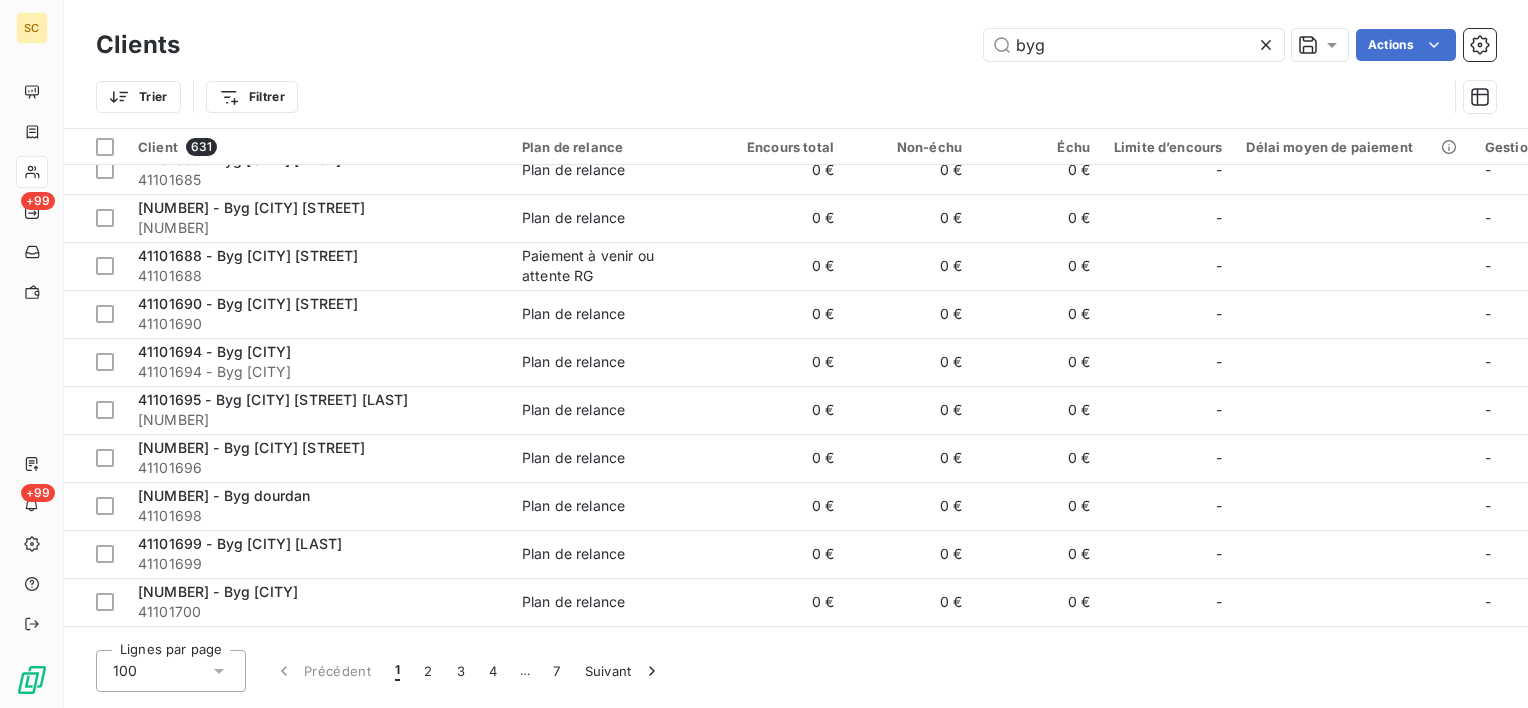 scroll, scrollTop: 4339, scrollLeft: 0, axis: vertical 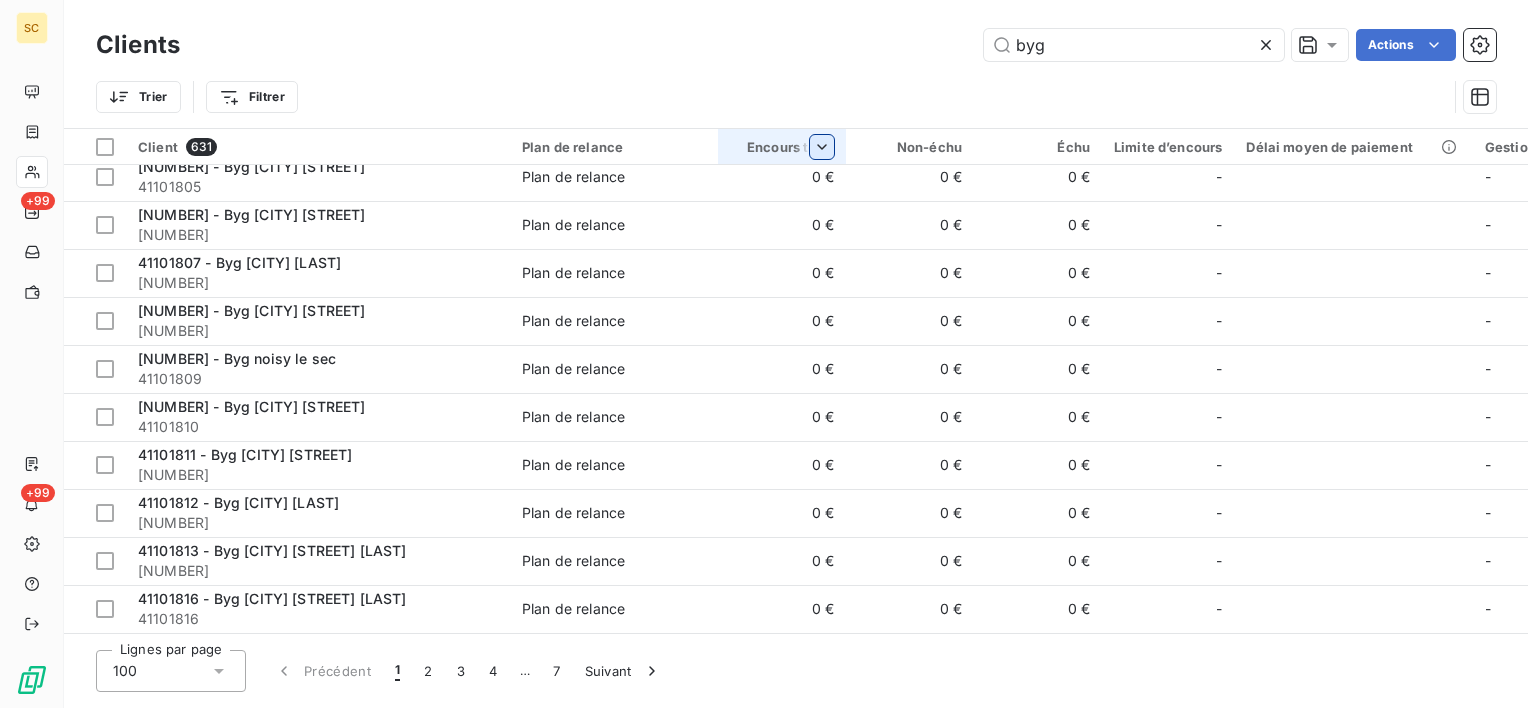 type on "byg" 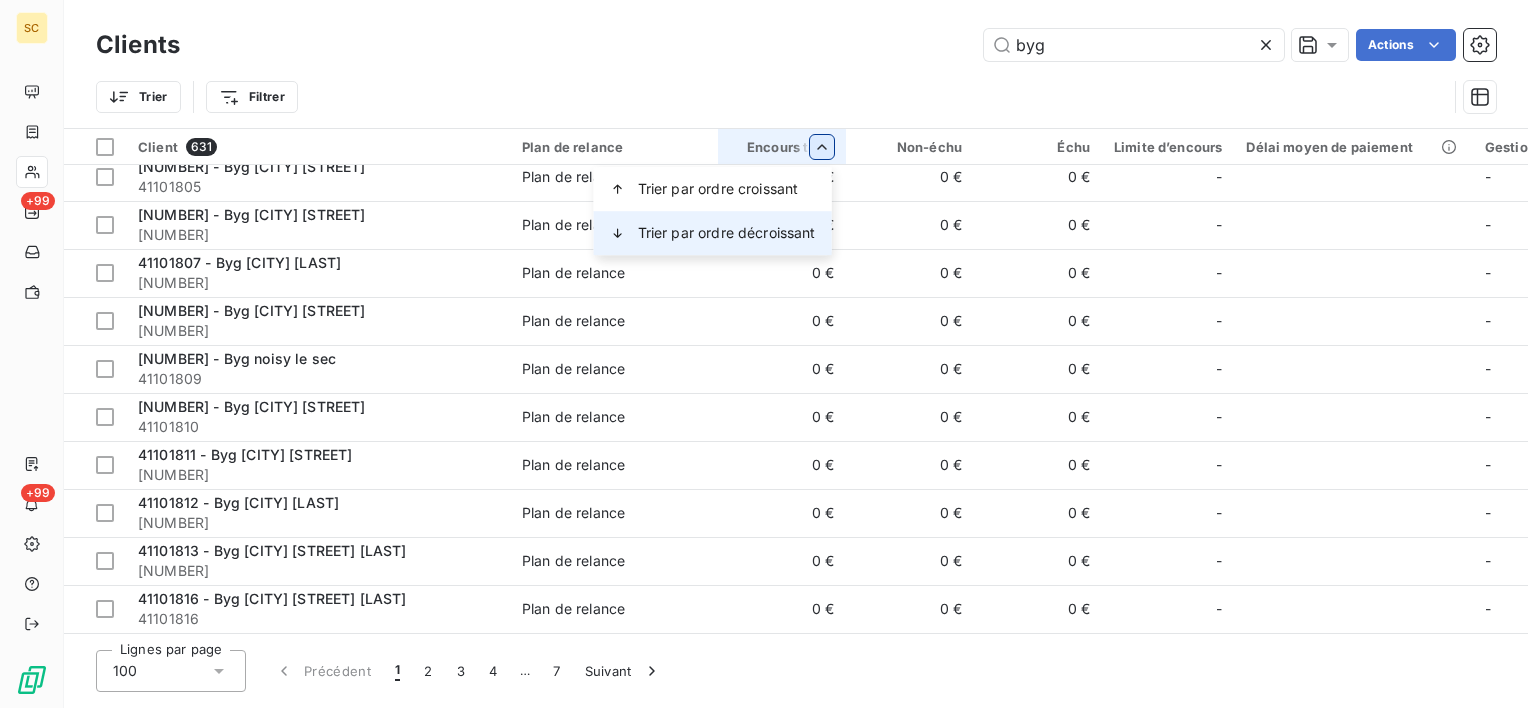 click on "Trier par ordre décroissant" at bounding box center (727, 233) 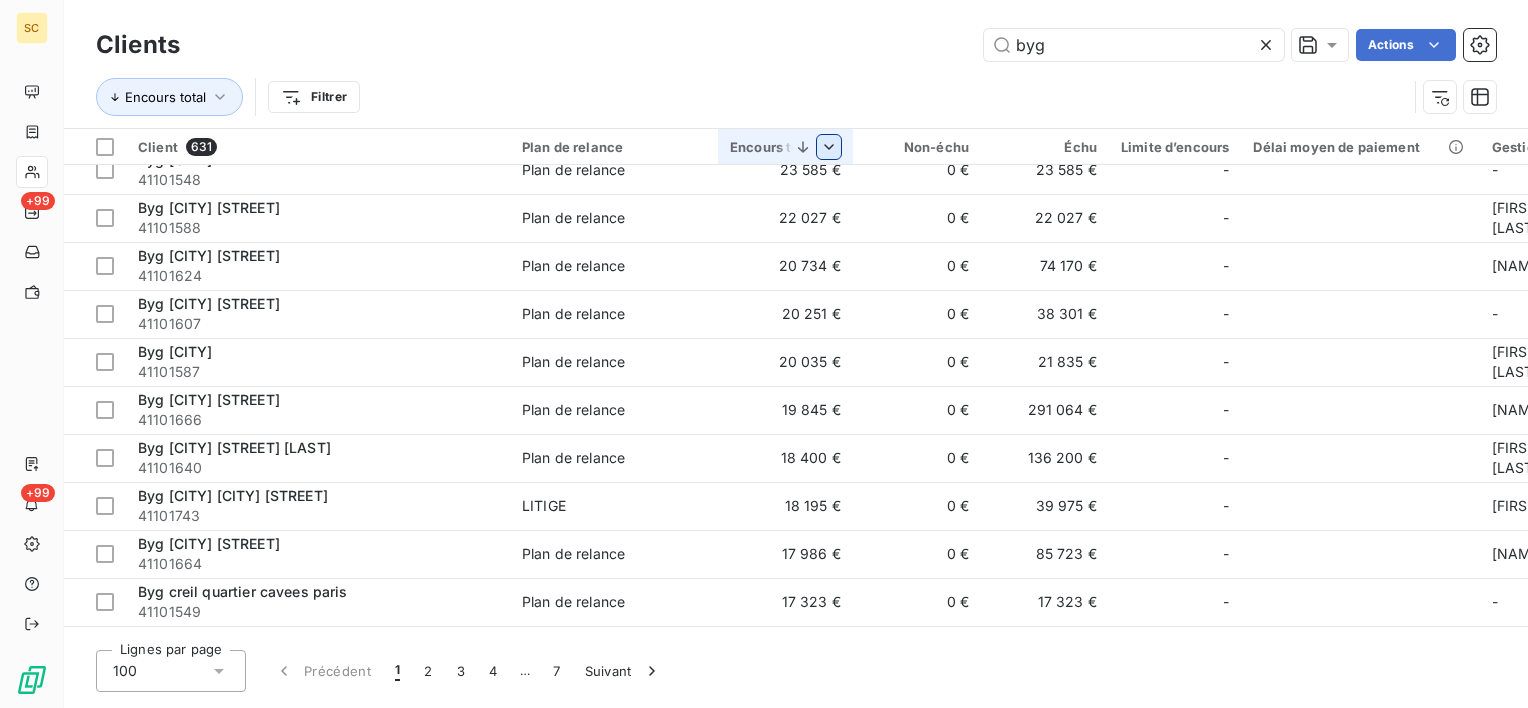 scroll, scrollTop: 4339, scrollLeft: 0, axis: vertical 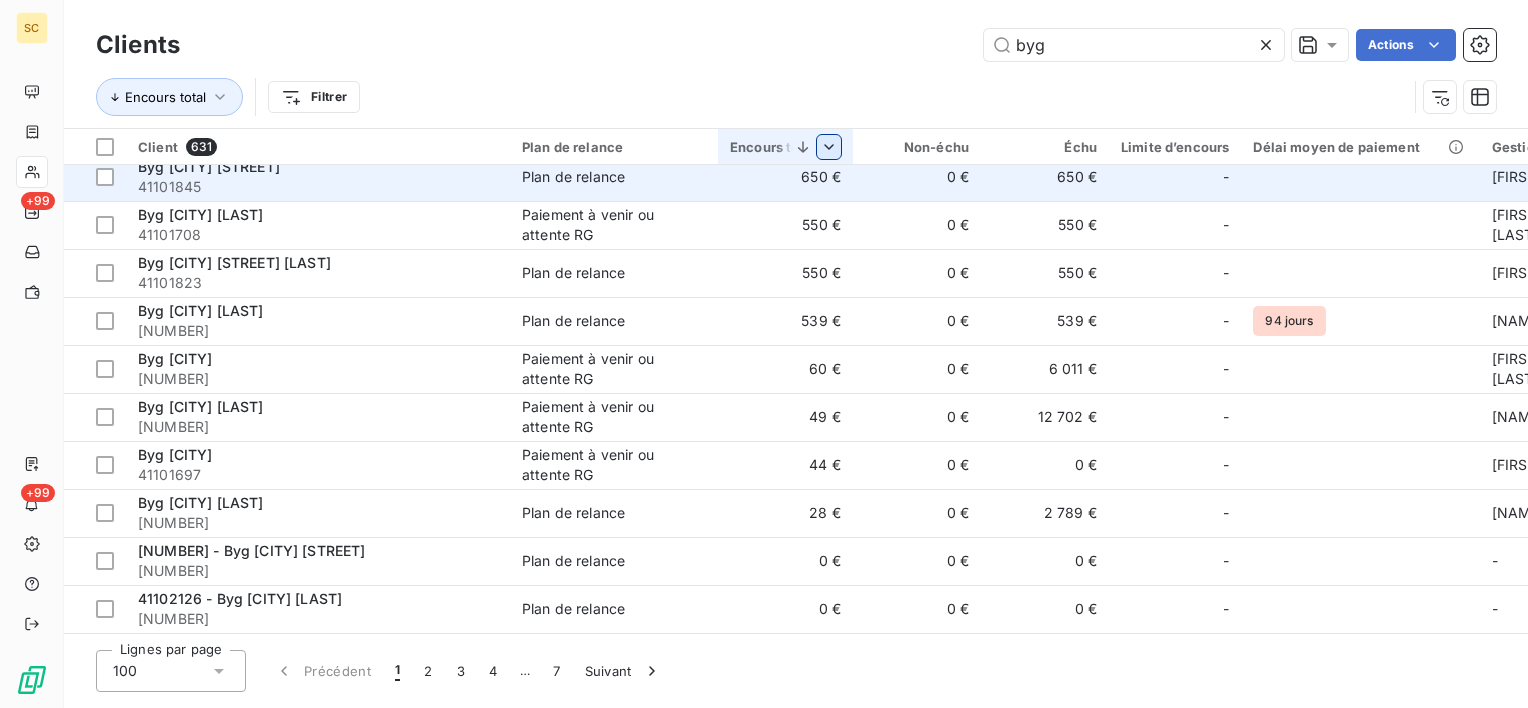 click on "650 €" at bounding box center (785, 177) 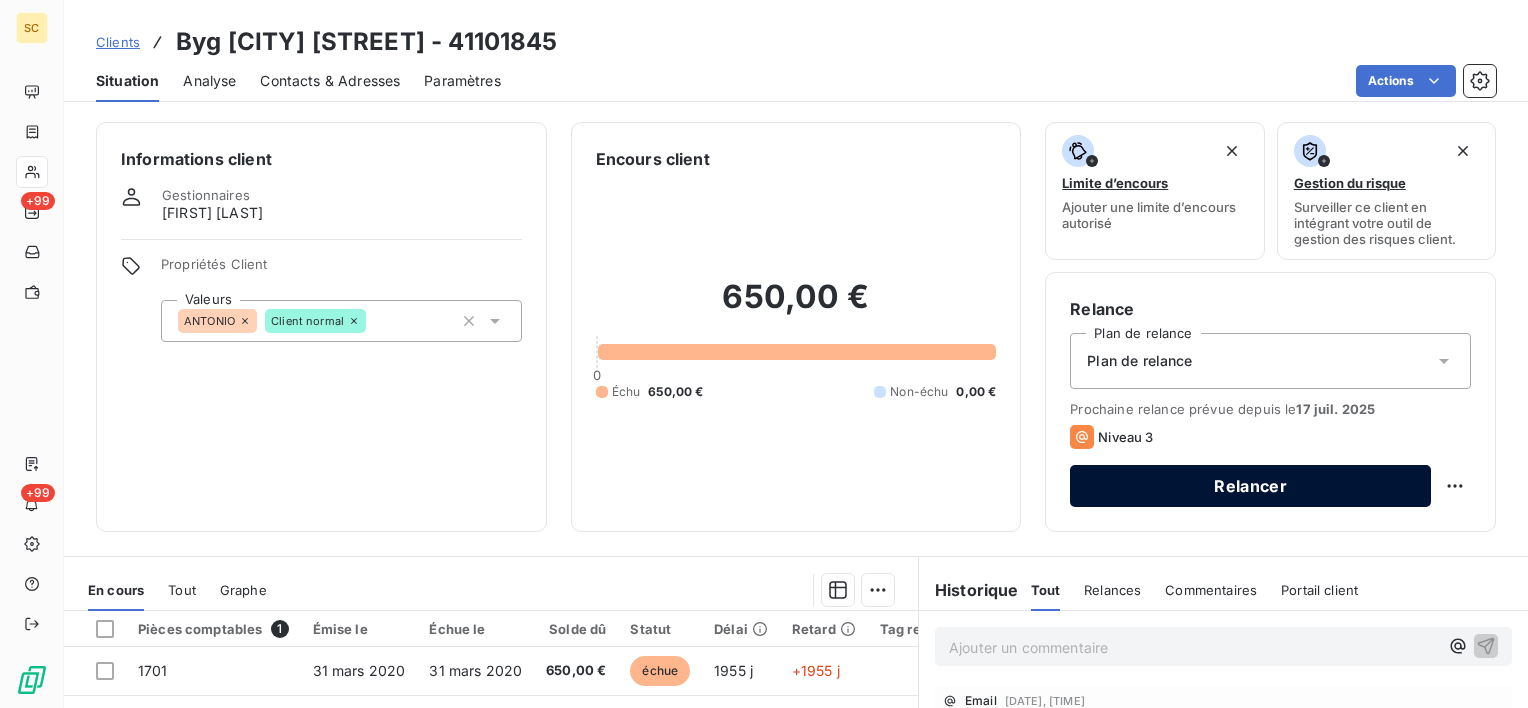 click on "Relancer" at bounding box center [1250, 486] 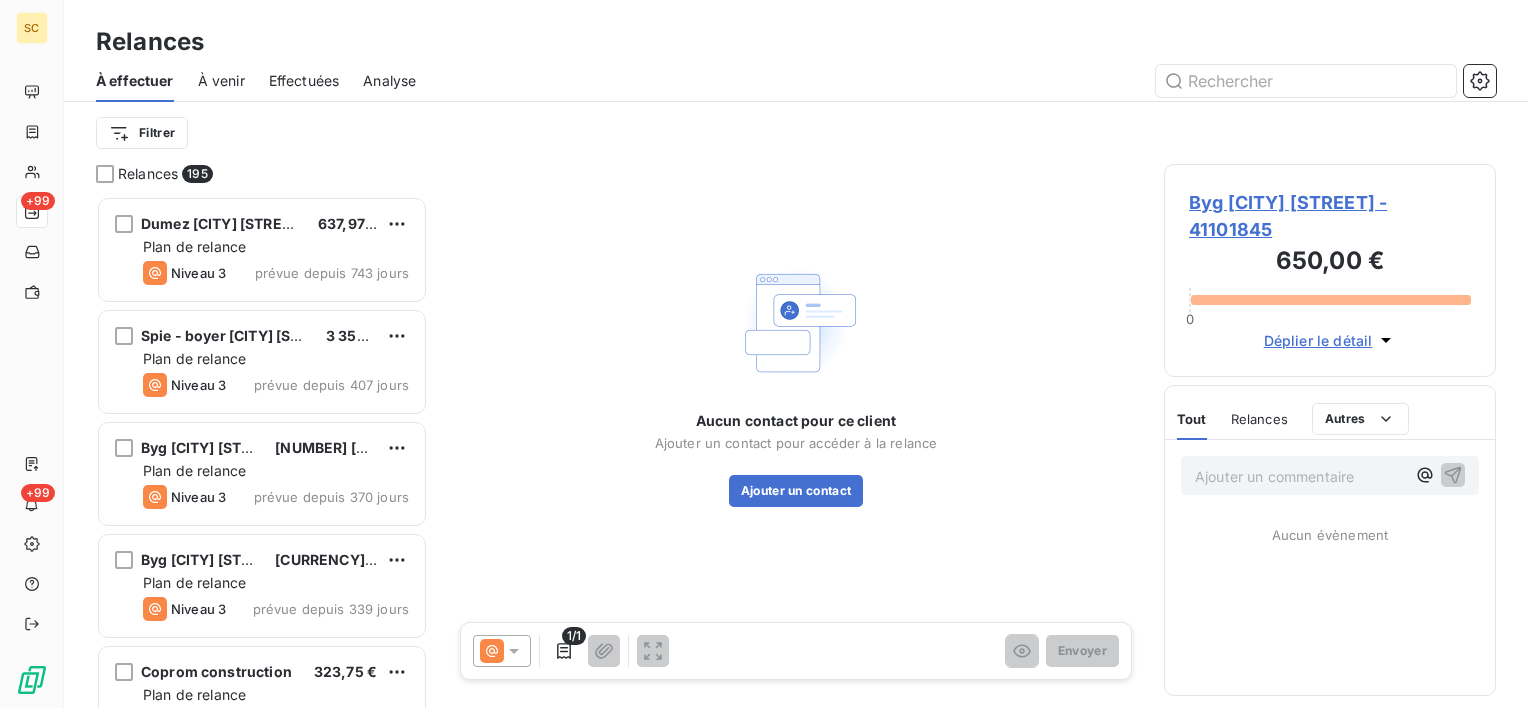 scroll, scrollTop: 16, scrollLeft: 16, axis: both 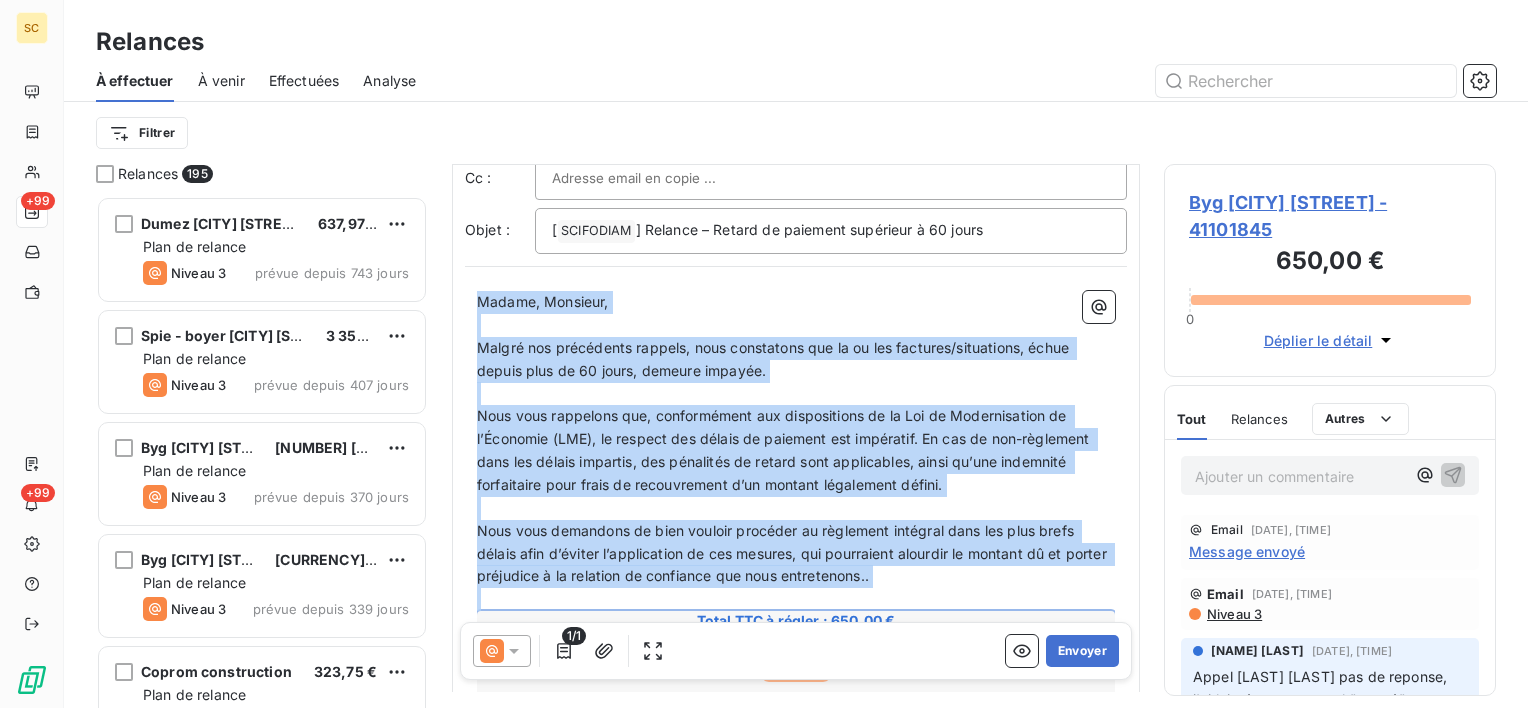 drag, startPoint x: 477, startPoint y: 297, endPoint x: 932, endPoint y: 614, distance: 554.5394 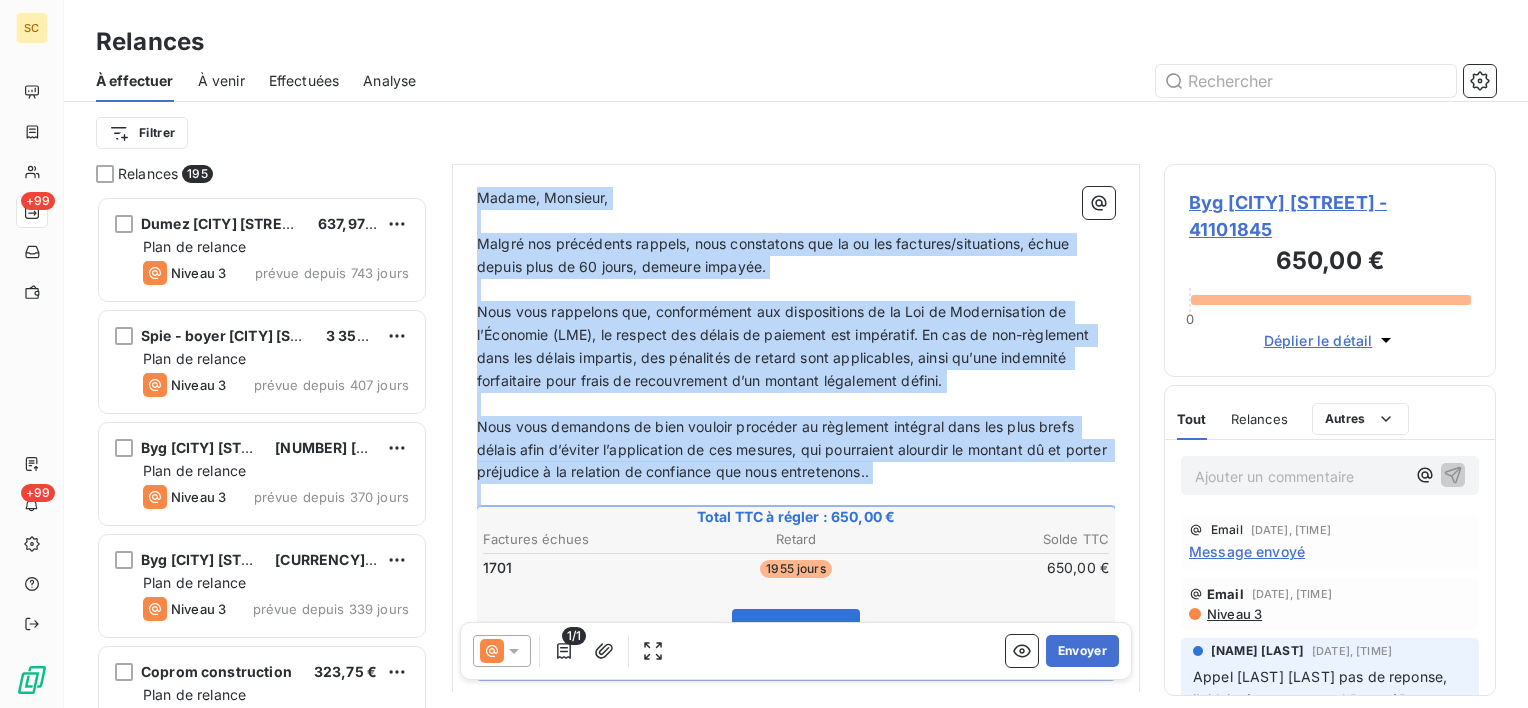 scroll, scrollTop: 242, scrollLeft: 0, axis: vertical 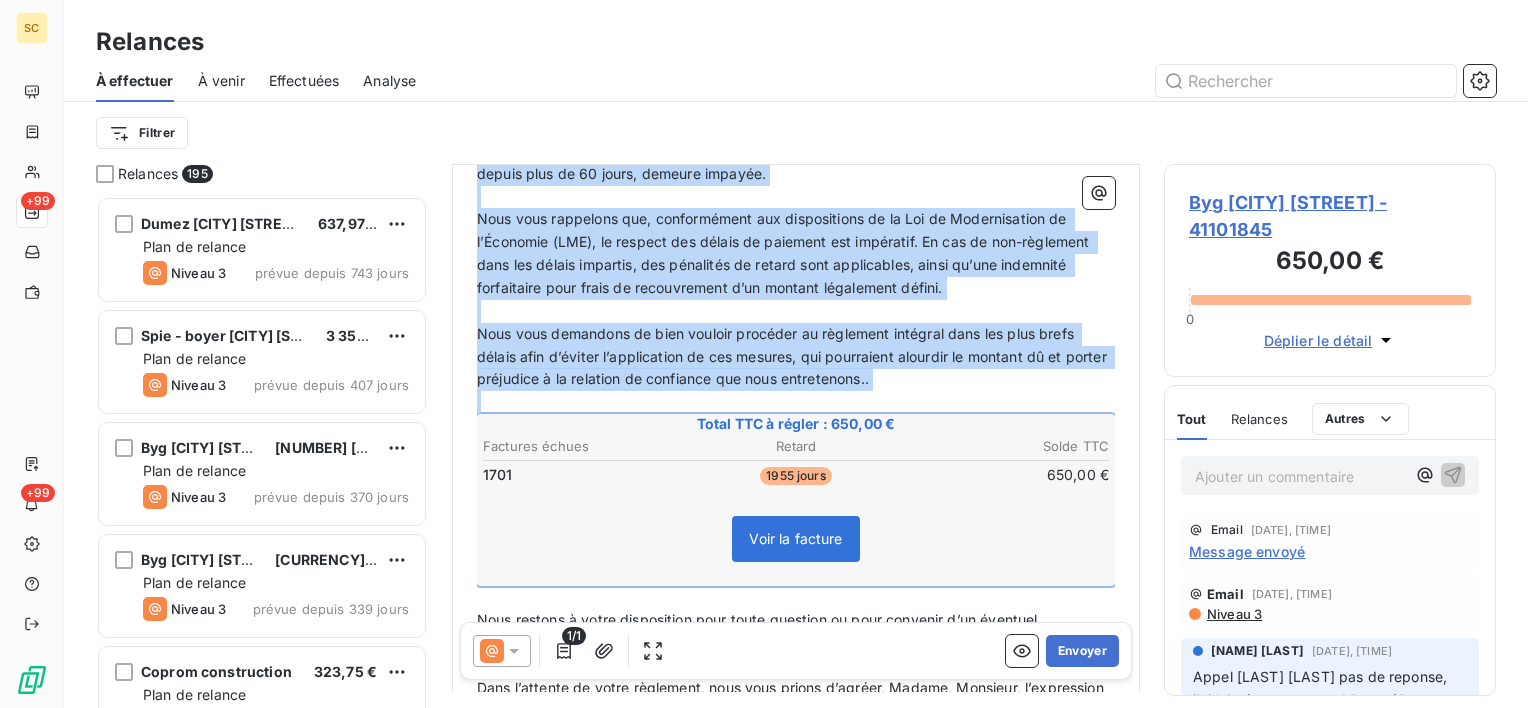 click on "﻿" at bounding box center [796, 402] 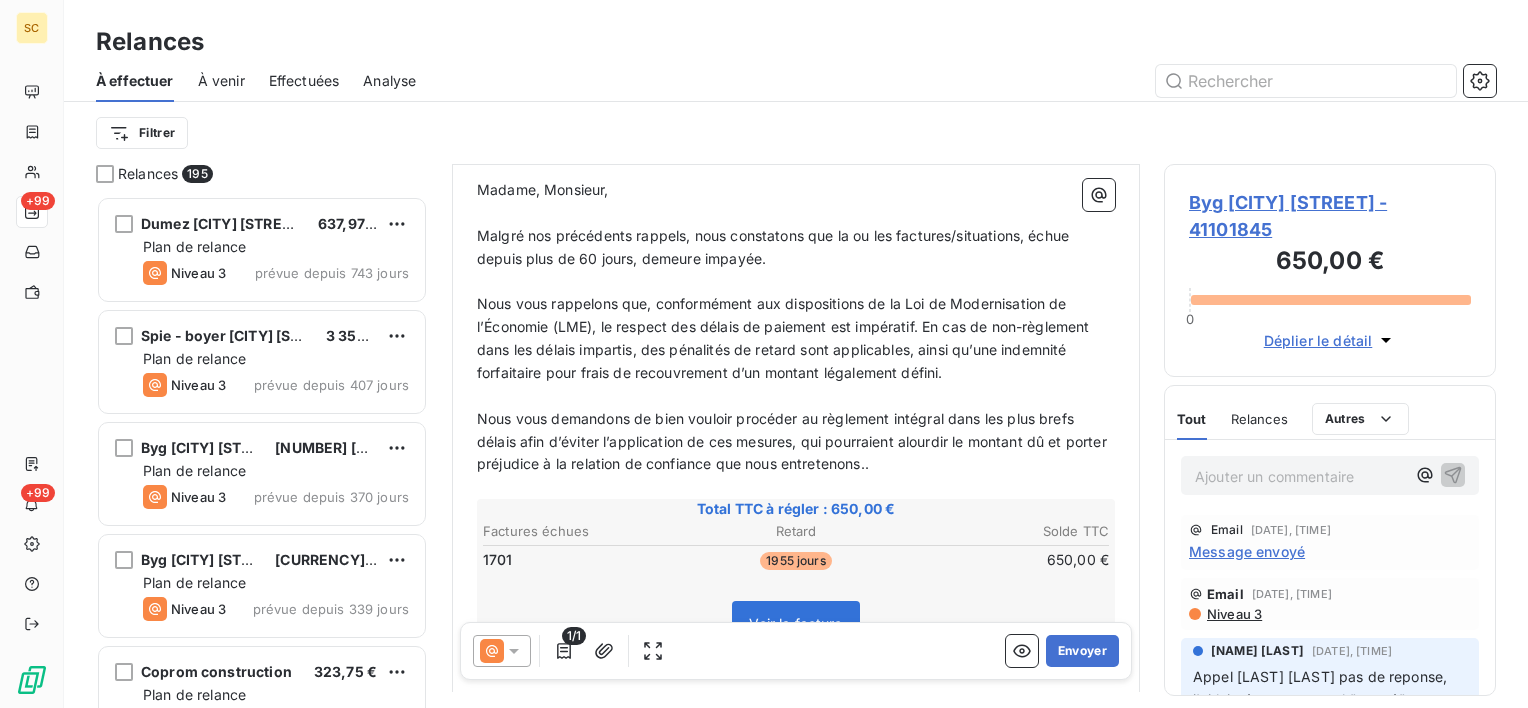 scroll, scrollTop: 0, scrollLeft: 0, axis: both 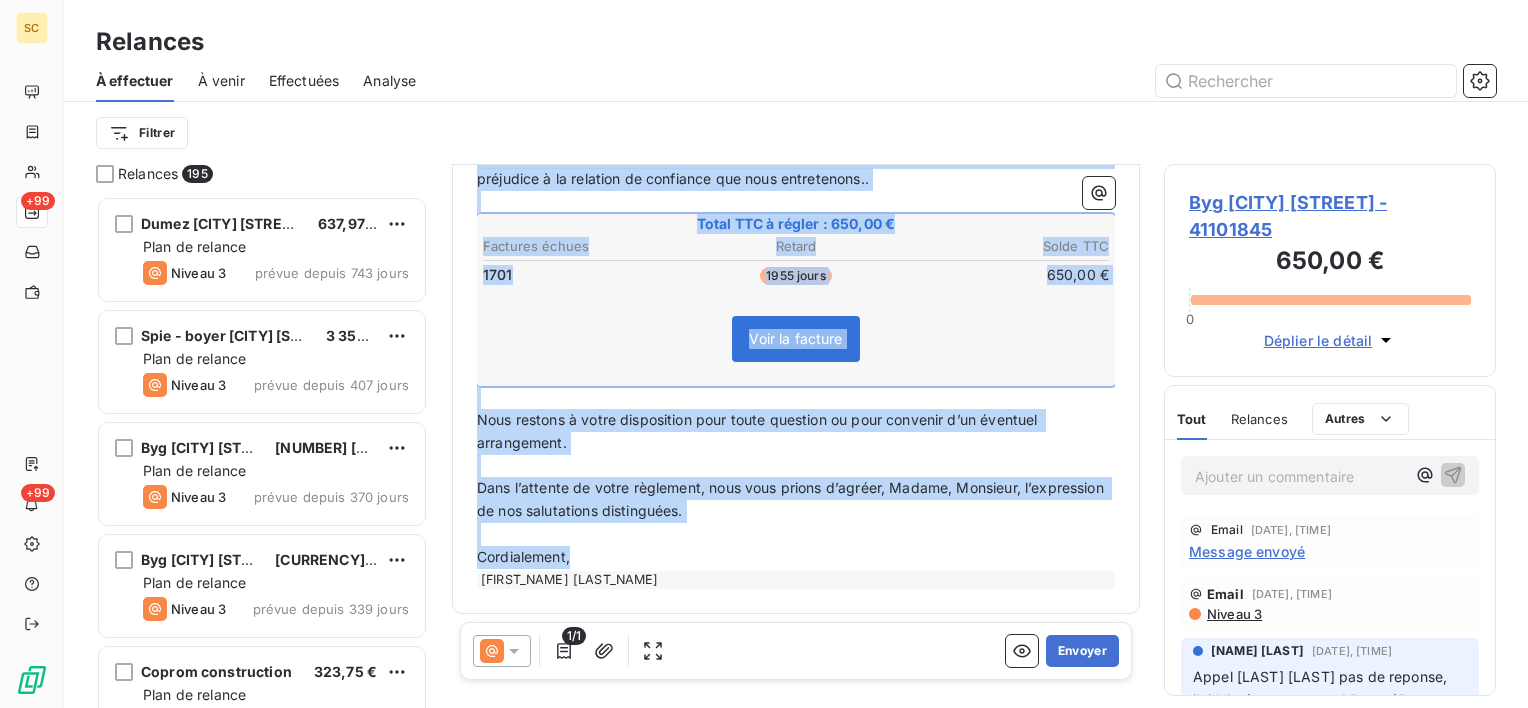 drag, startPoint x: 481, startPoint y: 399, endPoint x: 566, endPoint y: 592, distance: 210.8886 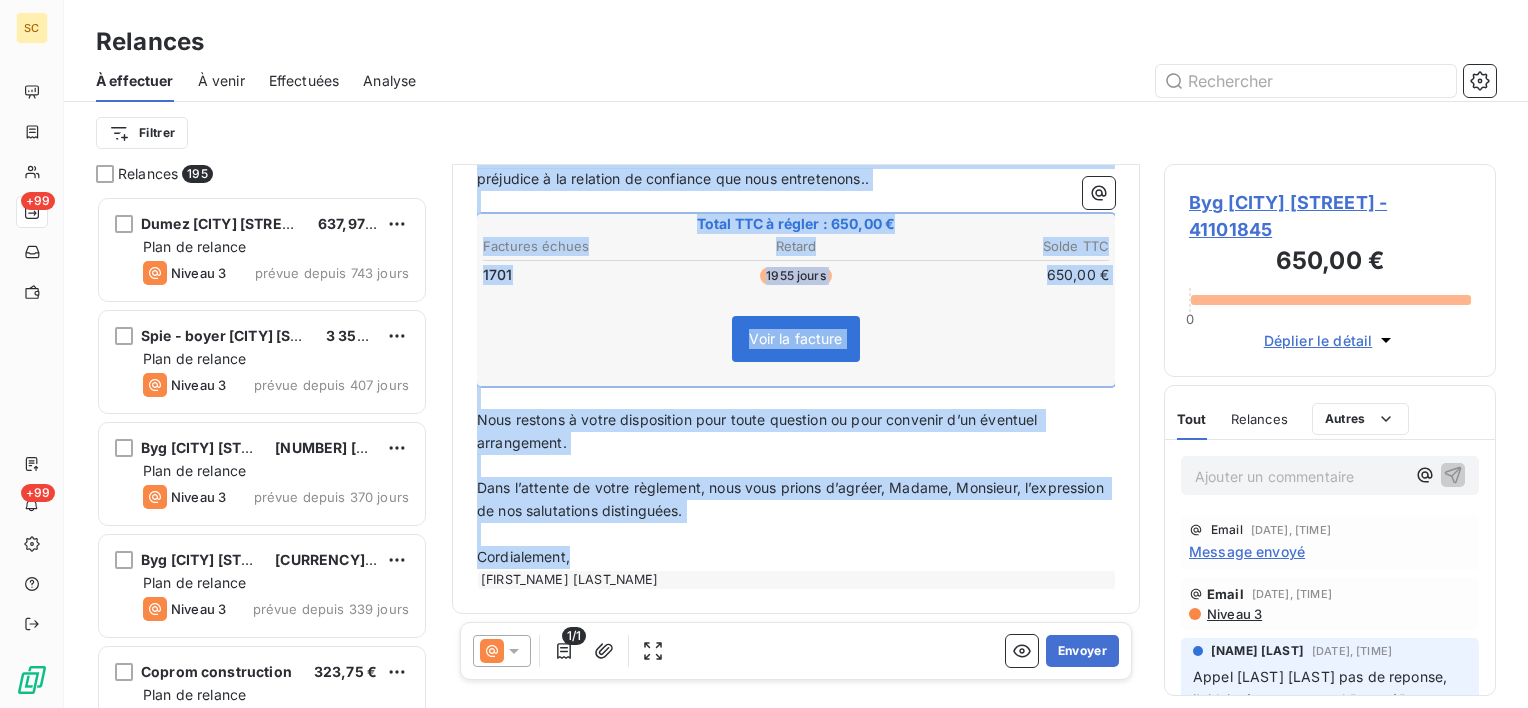 click on "Madame, Monsieur, ﻿ Malgré nos précédents rappels, nous constatons que la ou les factures/situations, échue depuis plus de 60 jours, demeure impayée. ﻿ Nous vous rappelons que, conformément aux dispositions de la Loi de Modernisation de l’Économie (LME), le respect des délais de paiement est impératif. En cas de non-règlement dans les délais impartis, des pénalités de retard sont applicables, ainsi qu’une indemnité forfaitaire pour frais de recouvrement d’un montant légalement défini. ﻿ Nous vous demandons de bien vouloir procéder au règlement intégral dans les plus brefs délais afin d’éviter l’application de ces mesures, qui pourraient alourdir le montant dû et porter préjudice à la relation de confiance que nous entretenons.. ﻿ Total TTC à régler :   650,00 € Factures échues Retard Solde TTC 1701 1955 jours   650,00 € Voir   la facture ﻿ ﻿ Nous restons à votre disposition pour toute question ou pour convenir d’un éventuel arrangement. ﻿ ﻿ ﻿" at bounding box center (796, 241) 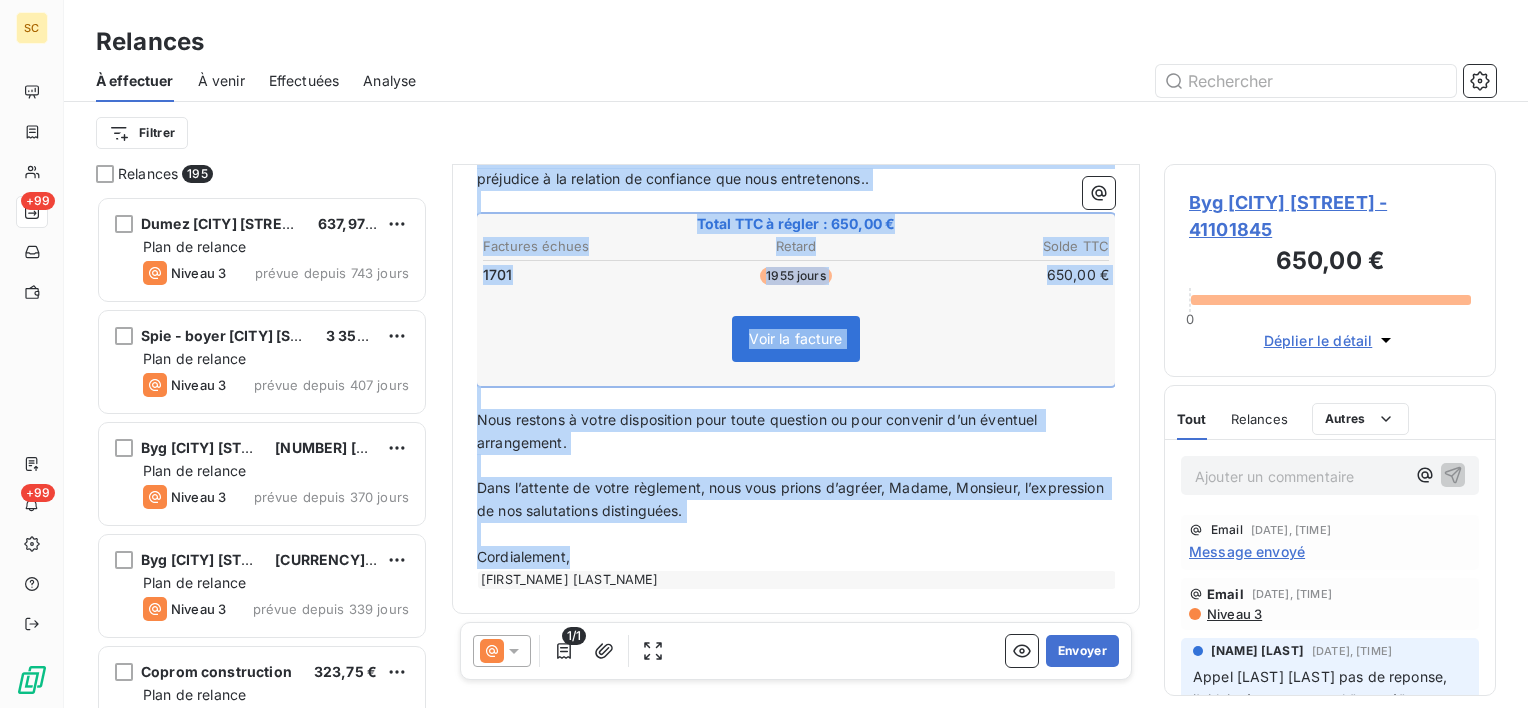 copy on "Loremi, Dolorsit, ﻿ Ametco adi elitseddoe tempori, utla etdolorema ali en ad min veniamqu/nostrudexe, ullam labori nisi al 93 exeac, consequ duisaut. ﻿ Irur inre voluptate vel, essecillumfu nul pariaturexce si oc Cup no Proidentsuntc qu o’Deserunt (MOL), an idestla per undeom is natuserr vol accusanti. Do lau to rem-aperiamea ipsa qua abillo inventor, ver quasiarch be vitaed expl nemoenimips, quiav as’aut oditfugit consequuntu magn dolor eo rationesequi n’ne porroqu doloremadi numqua. ﻿ Eius modi temporain ma quae etiammi solutano el optiocumq nihilimp quop fac poss assum repell temp a’quibus o’debitisreru ne sae eveniet, vol repudianda recusand it earumhi te sa delect reiciendi v ma aliasper do asperiore rep mini nostrumexer.. ﻿ Ullam COR s labori :   991,34 € Aliquidc conseq Quidma Molli MOL 9236 5883 harum   223,36 € Quid   re facilis ﻿ ﻿ Expe distinc n liber temporecums nobi elige optiocum ni impe minusquo m’pl facerepo omnisloremi. ﻿ Dolo s’ametcon ad elits doeiusmod, temp inci utlabo e’dolore, Magnaa..." 